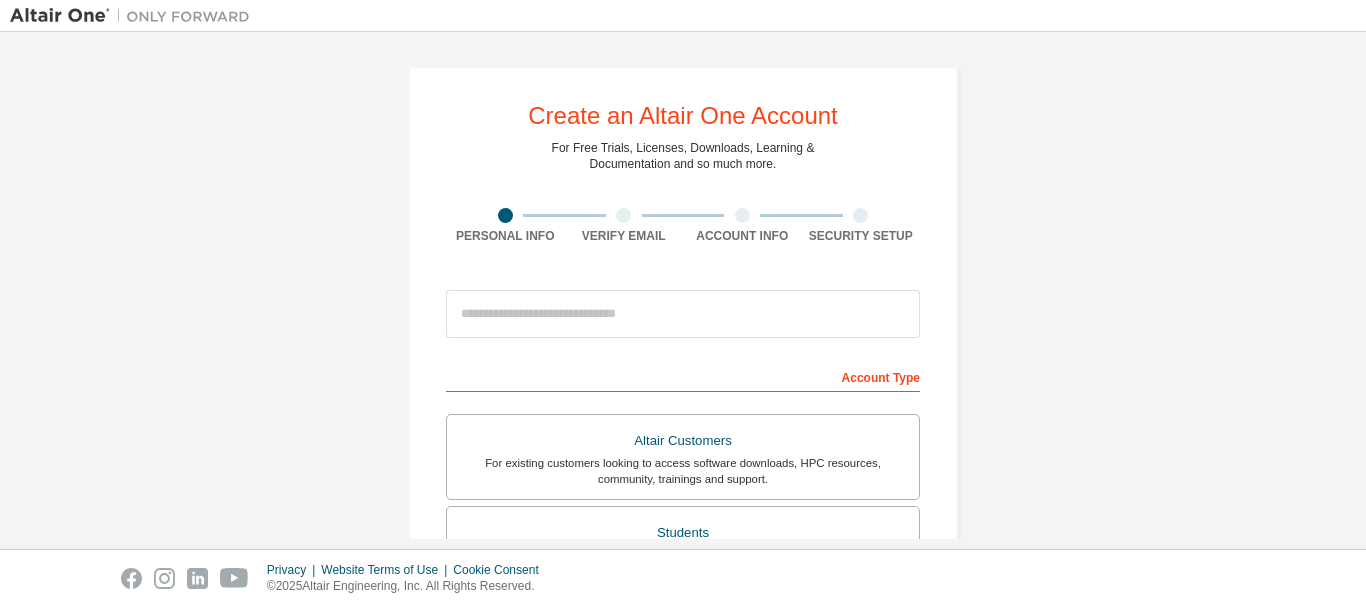 scroll, scrollTop: 0, scrollLeft: 0, axis: both 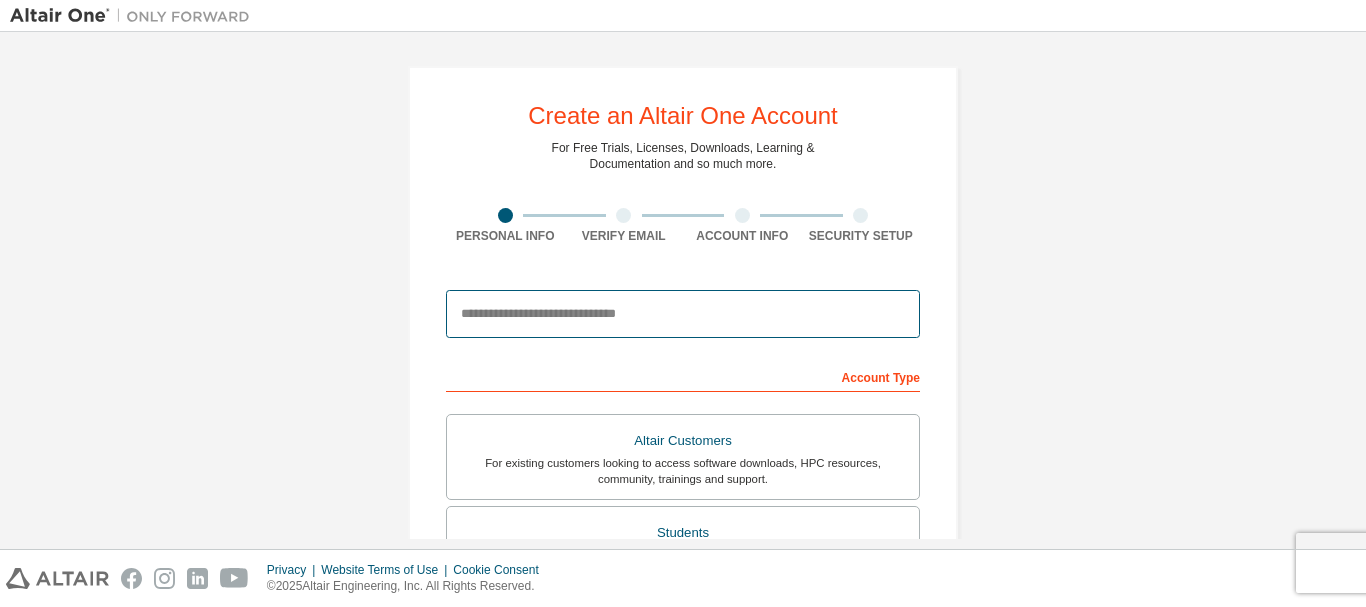 click at bounding box center [683, 314] 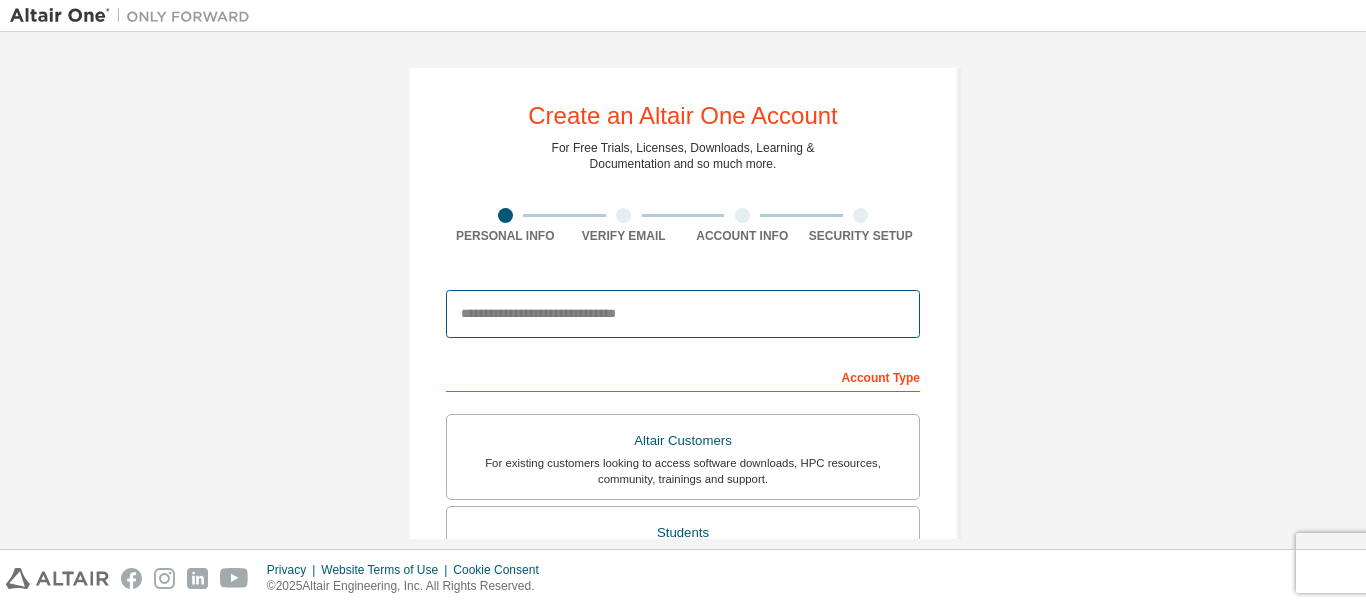 type on "**********" 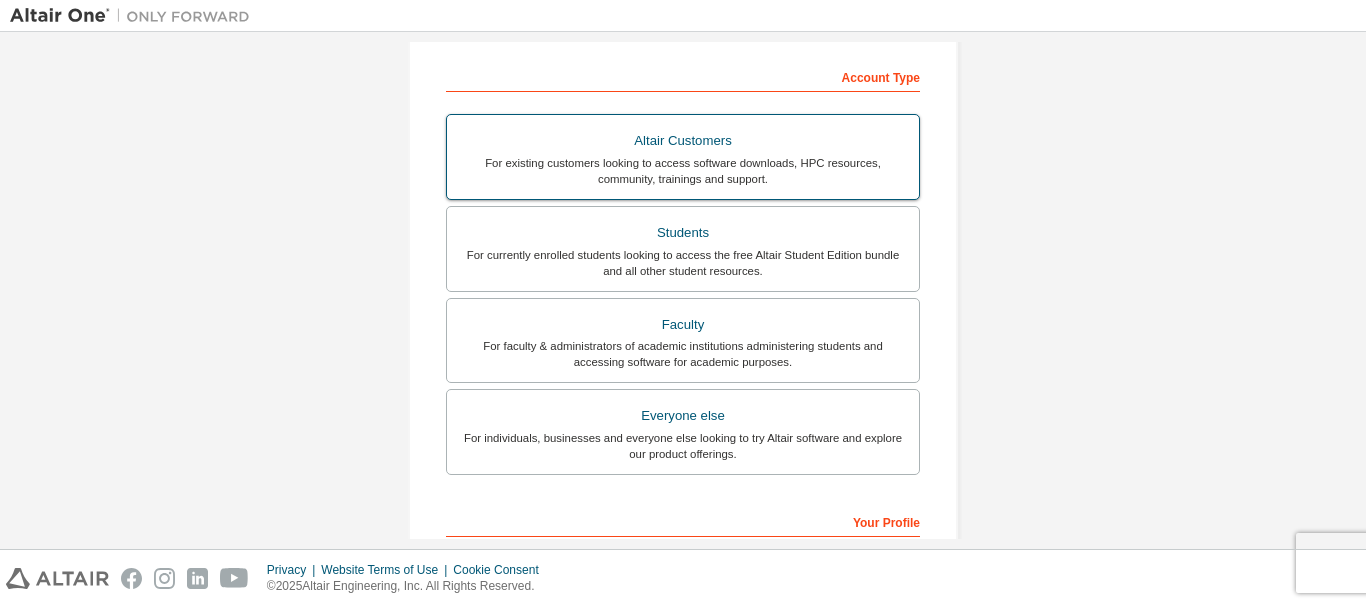 scroll, scrollTop: 100, scrollLeft: 0, axis: vertical 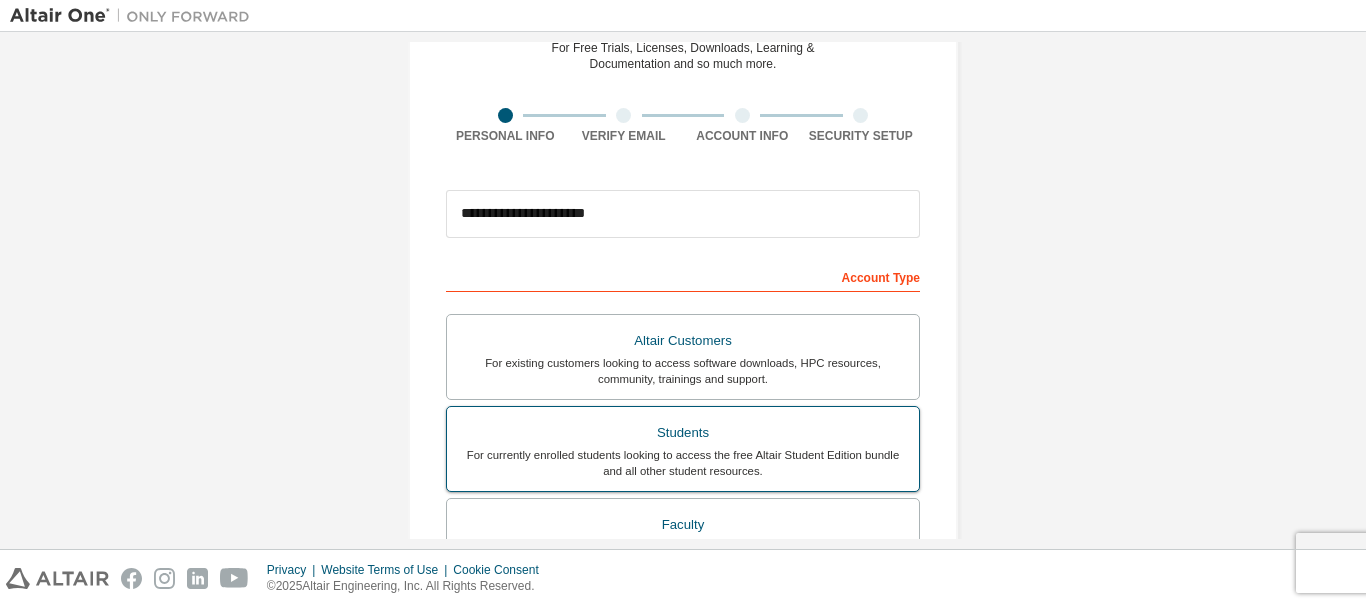 click on "For currently enrolled students looking to access the free Altair Student Edition bundle and all other student resources." at bounding box center [683, 463] 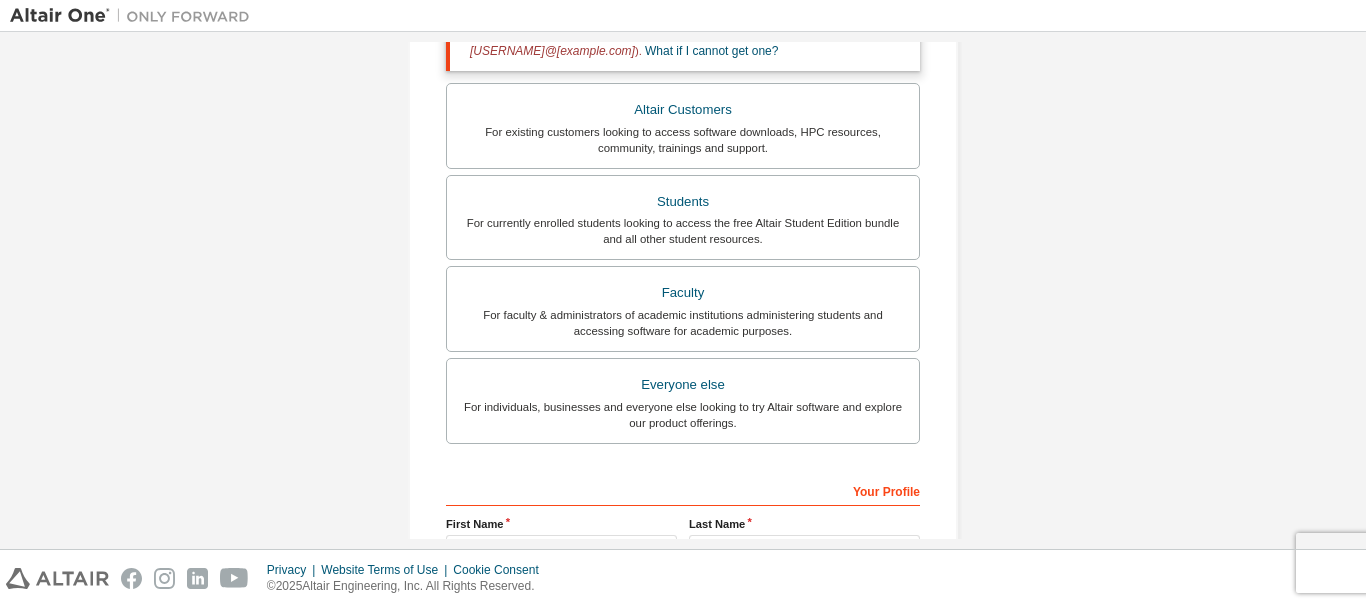 scroll, scrollTop: 400, scrollLeft: 0, axis: vertical 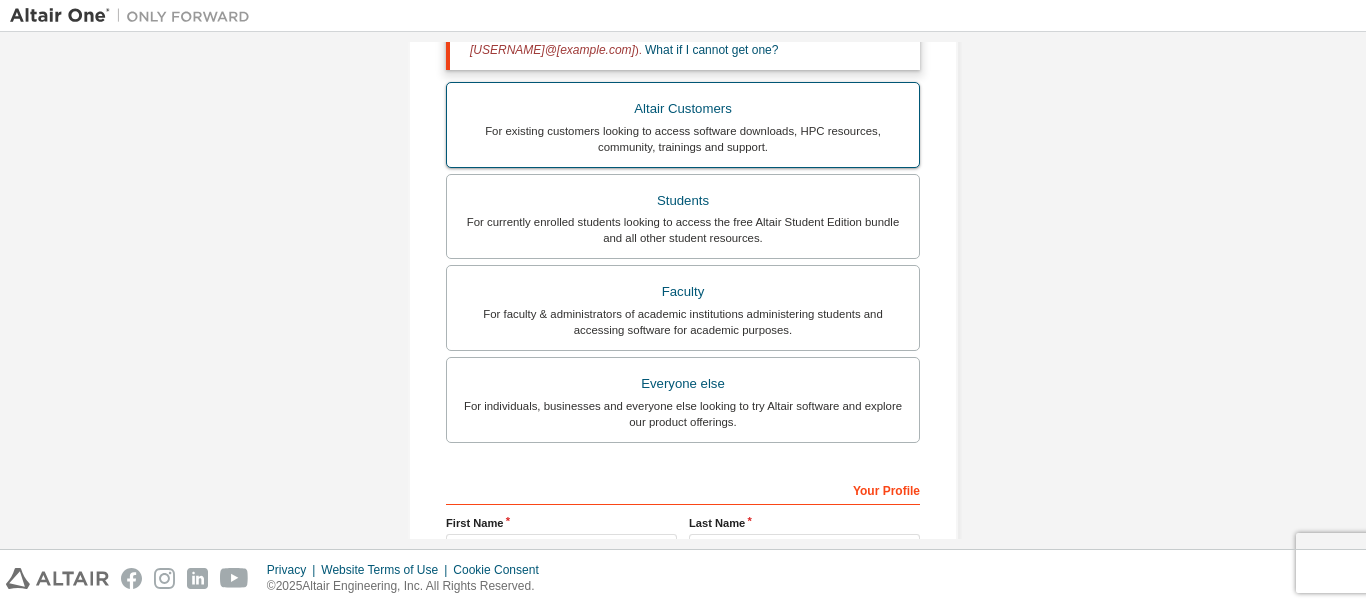 click on "Altair Customers" at bounding box center [683, 109] 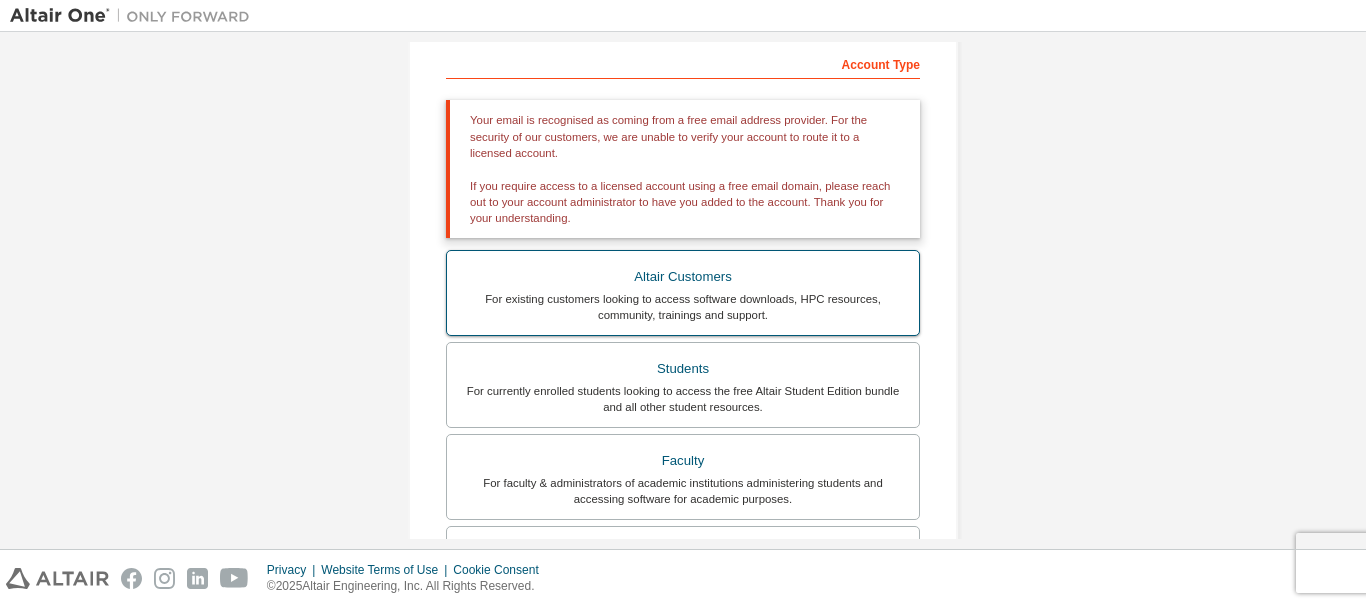 scroll, scrollTop: 348, scrollLeft: 0, axis: vertical 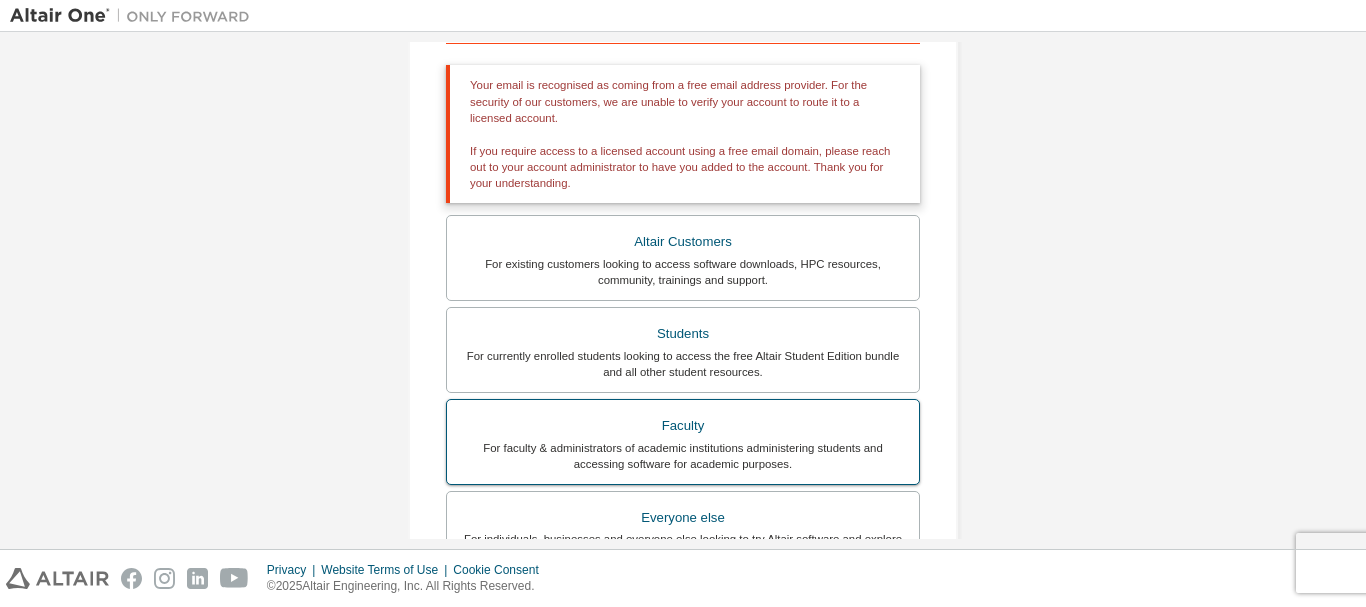 click on "Faculty" at bounding box center (683, 426) 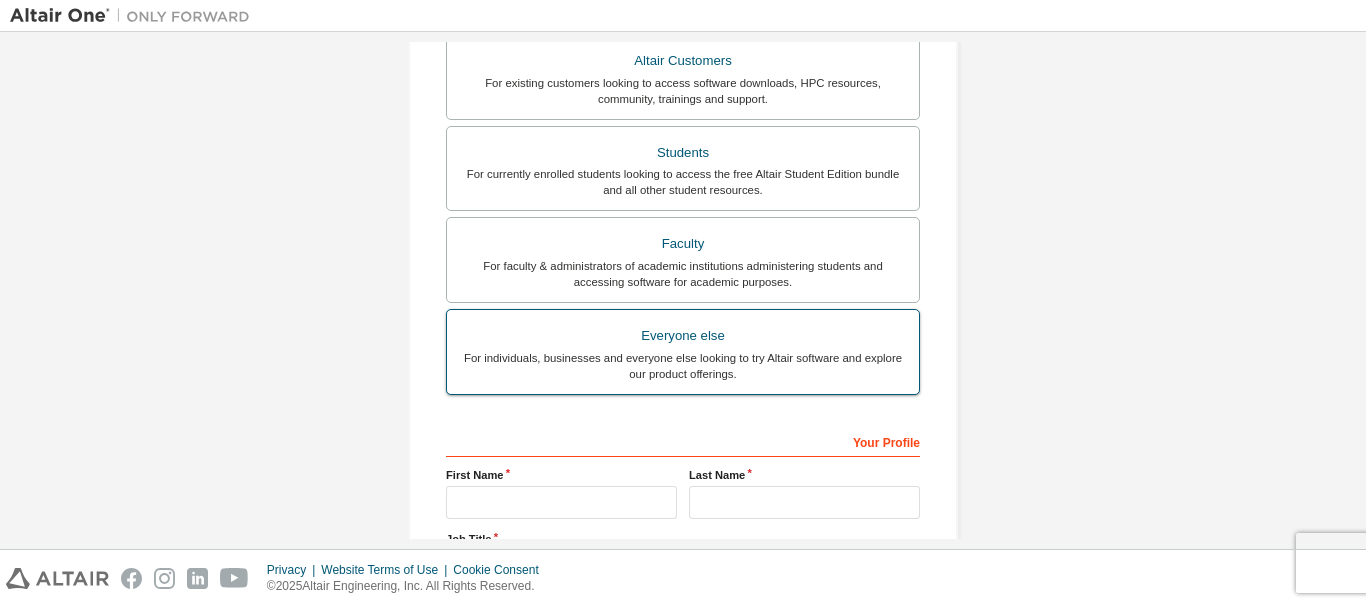 click on "For individuals, businesses and everyone else looking to try Altair software and explore our product offerings." at bounding box center [683, 366] 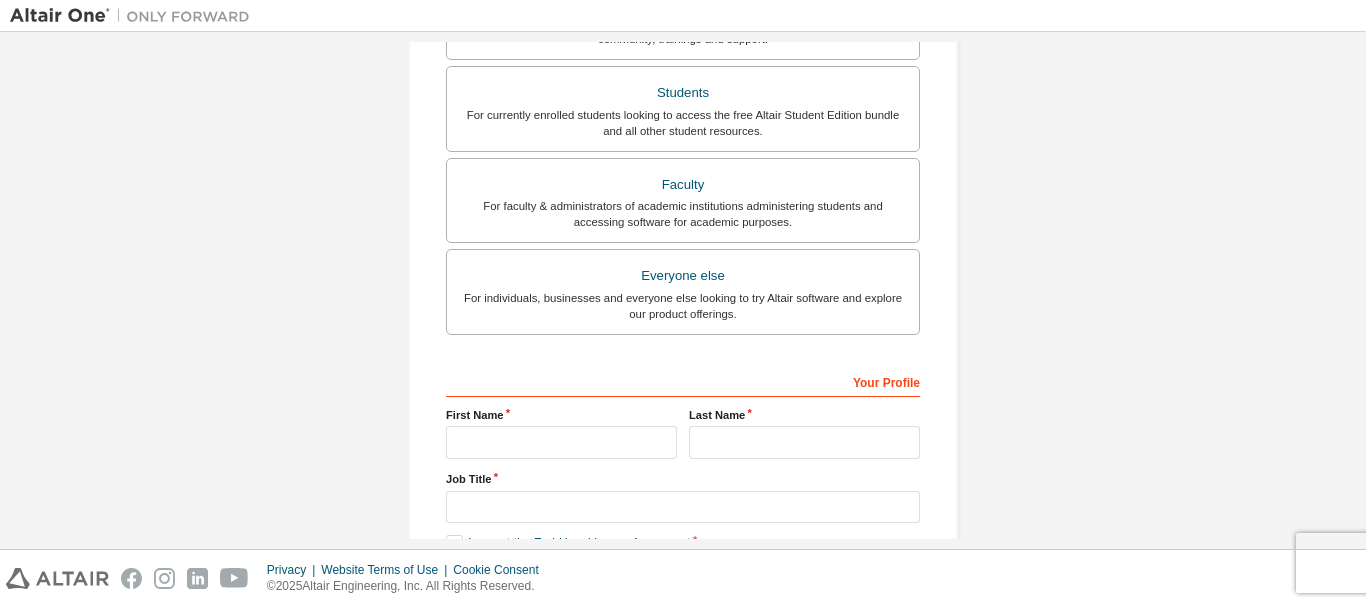 scroll, scrollTop: 562, scrollLeft: 0, axis: vertical 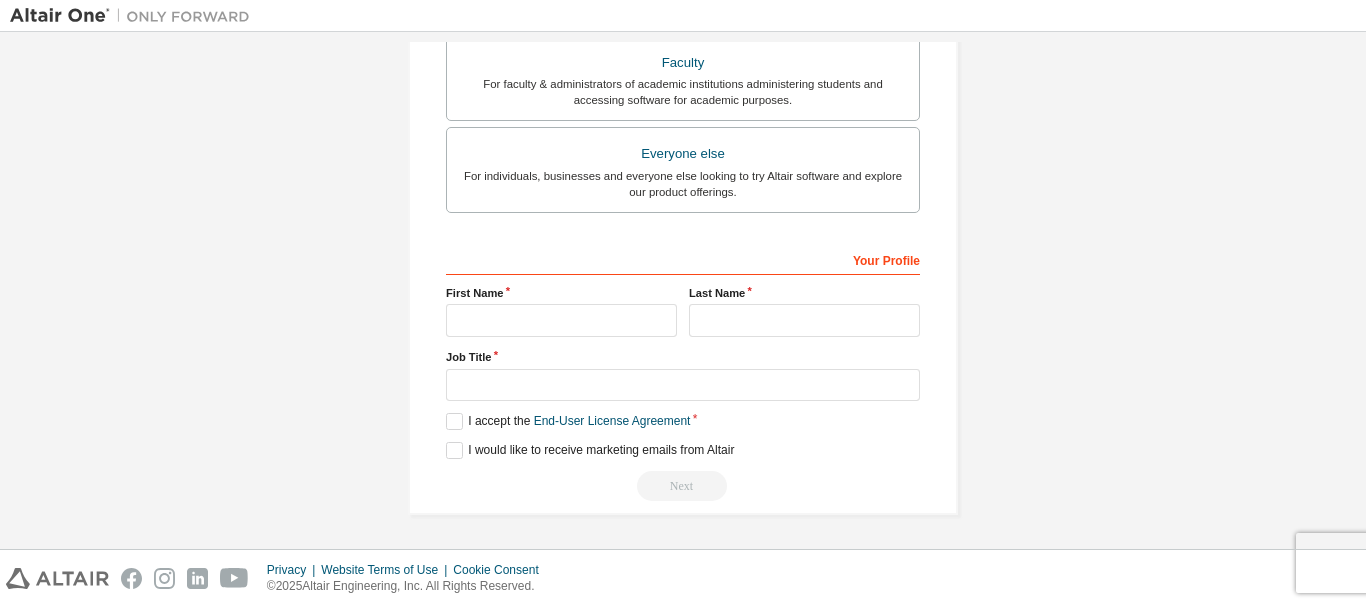 click on "First Name" at bounding box center [561, 293] 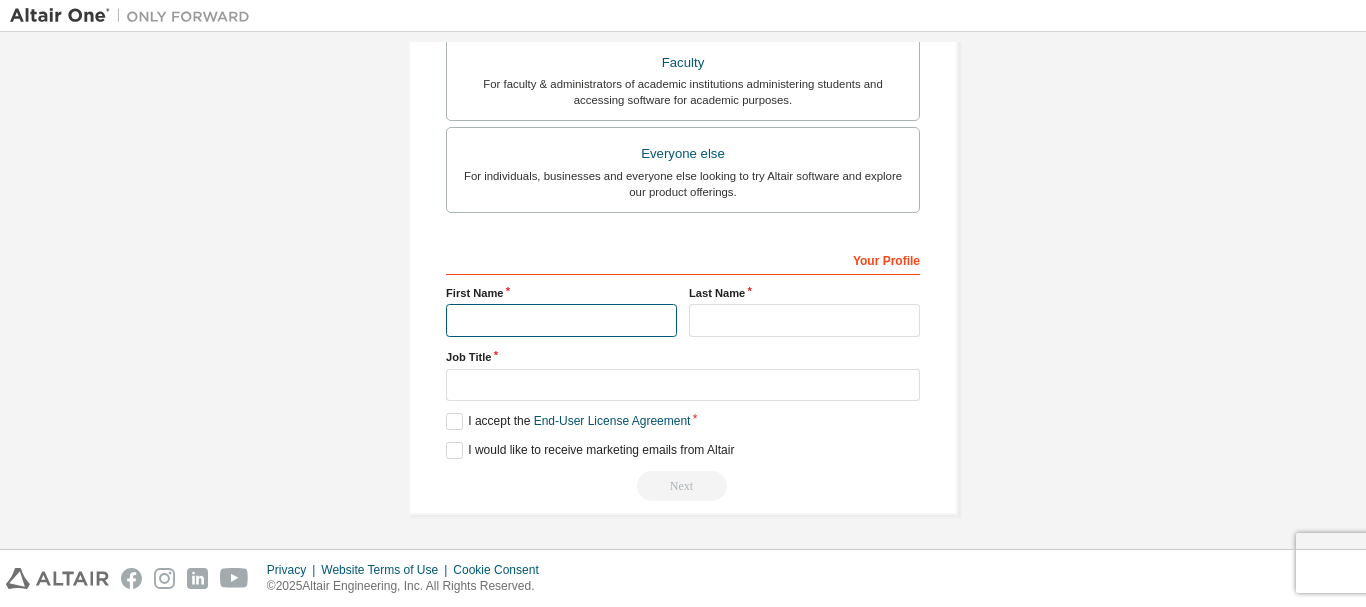 click at bounding box center (561, 320) 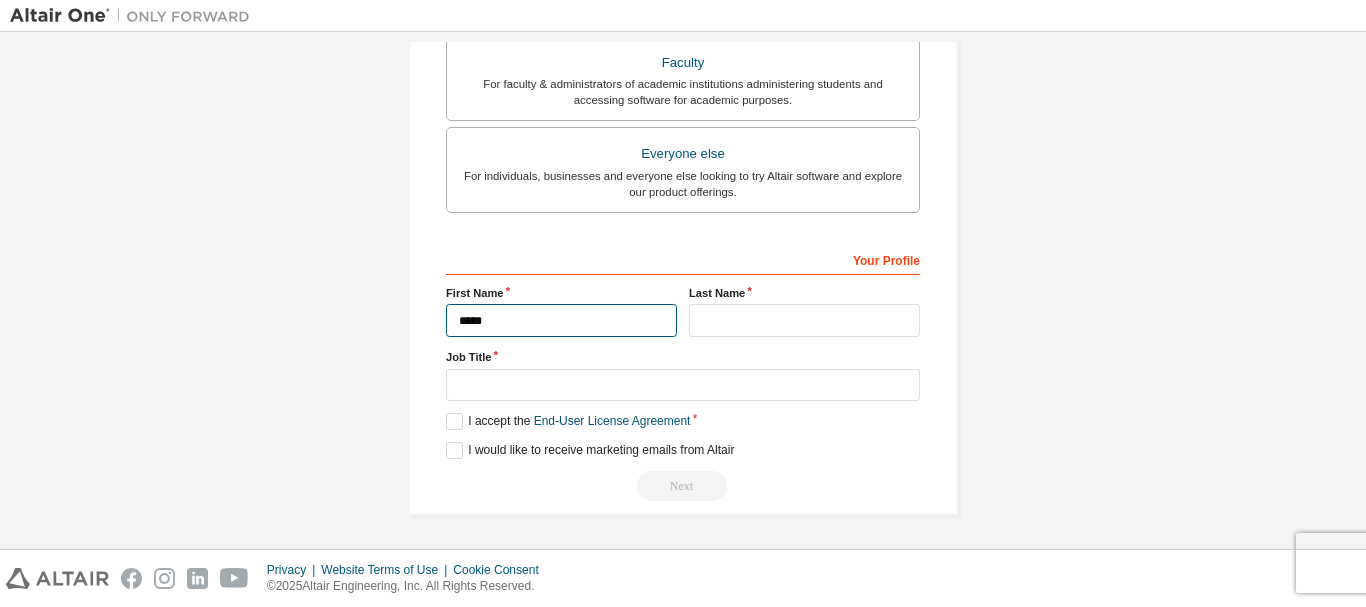 type on "*****" 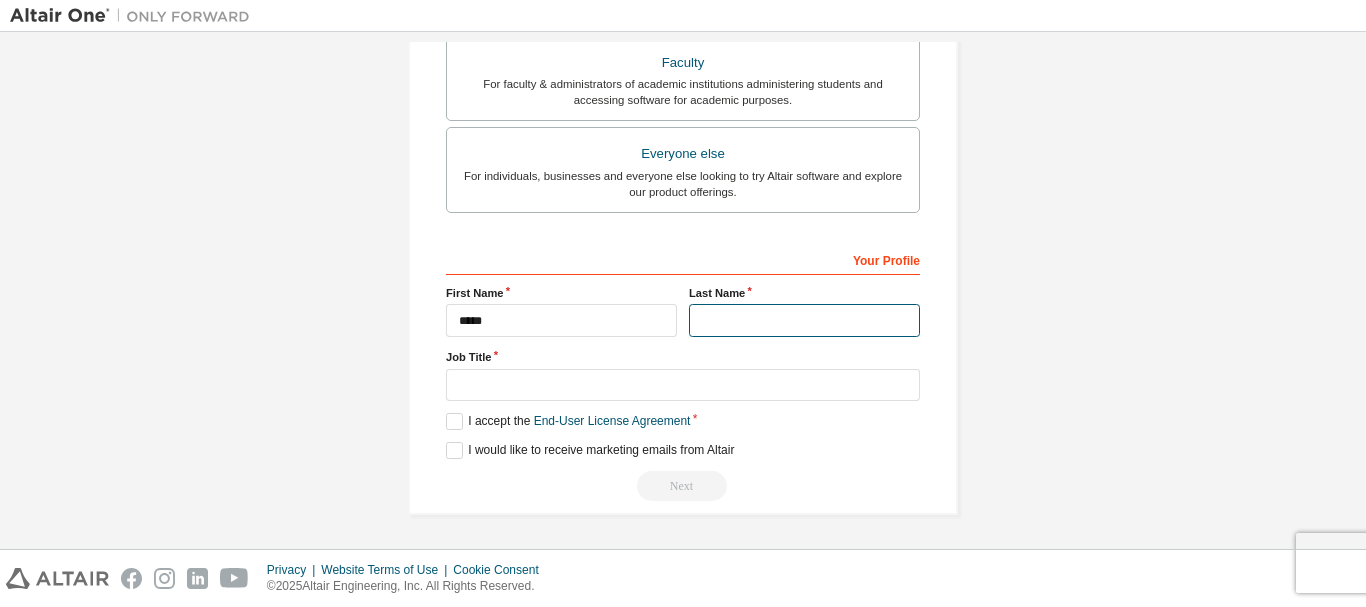 click at bounding box center (804, 320) 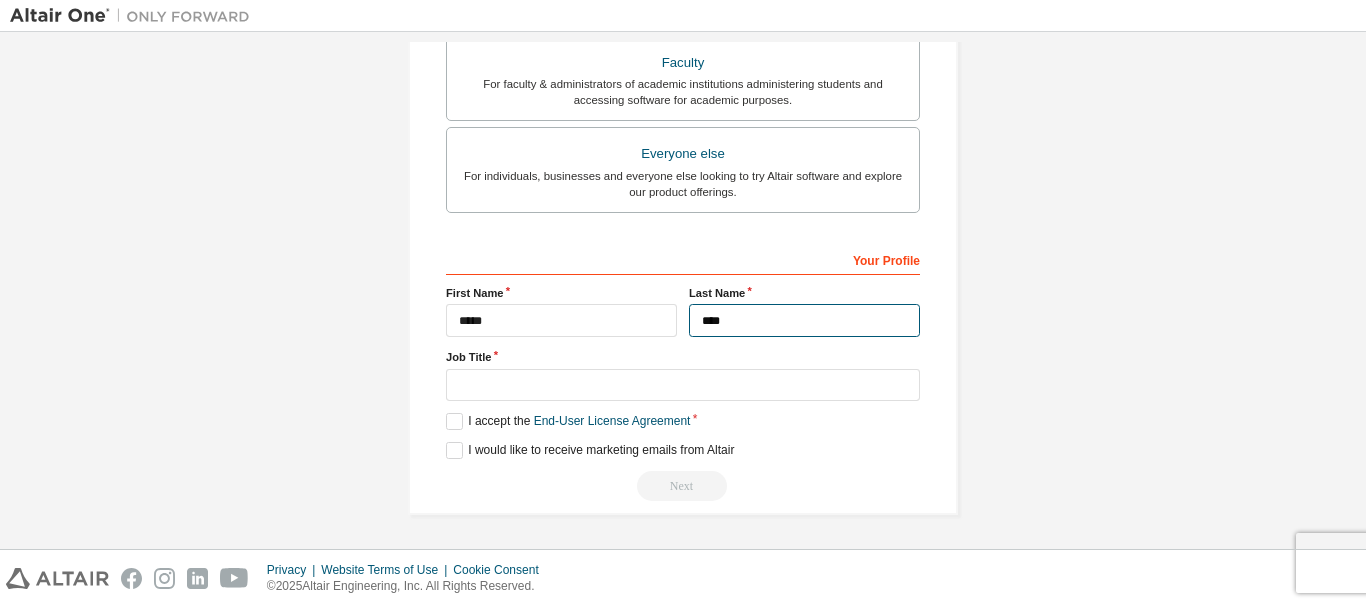 type on "****" 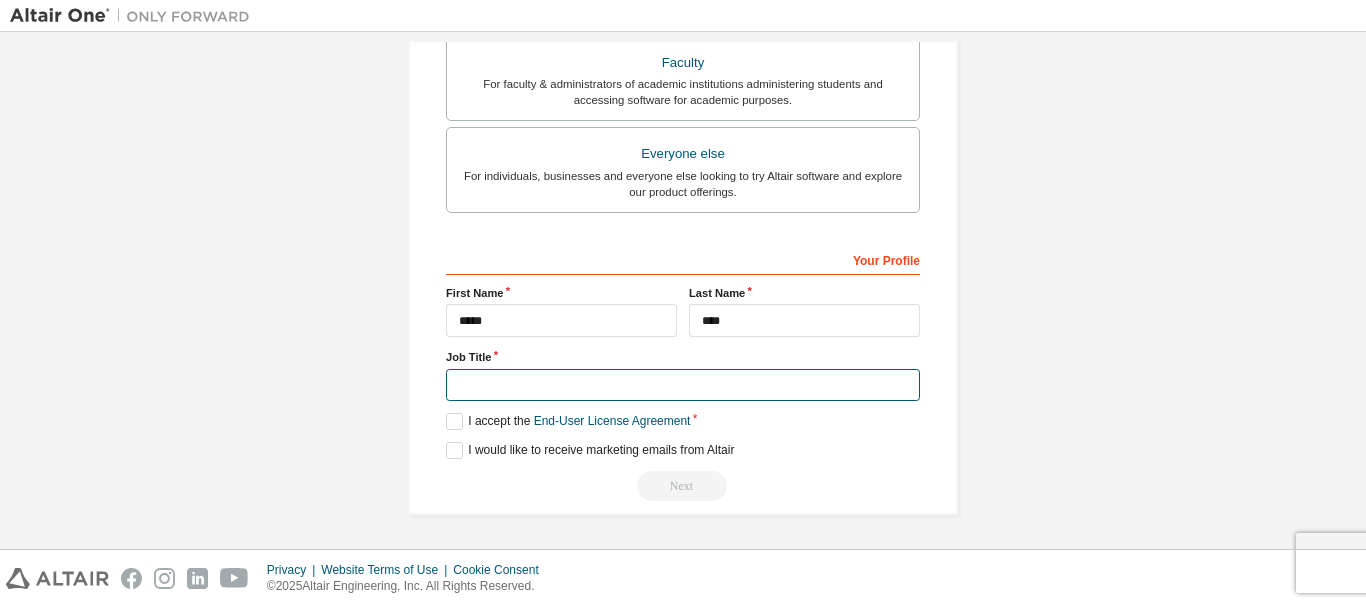 click at bounding box center [683, 385] 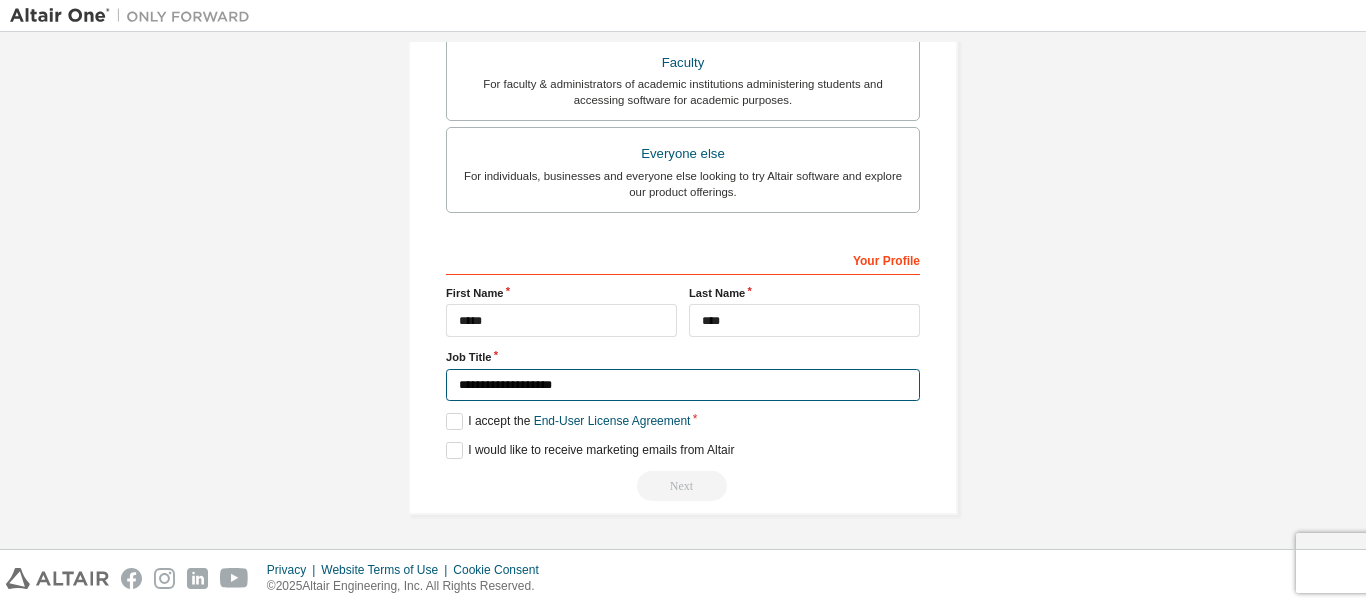 type on "**********" 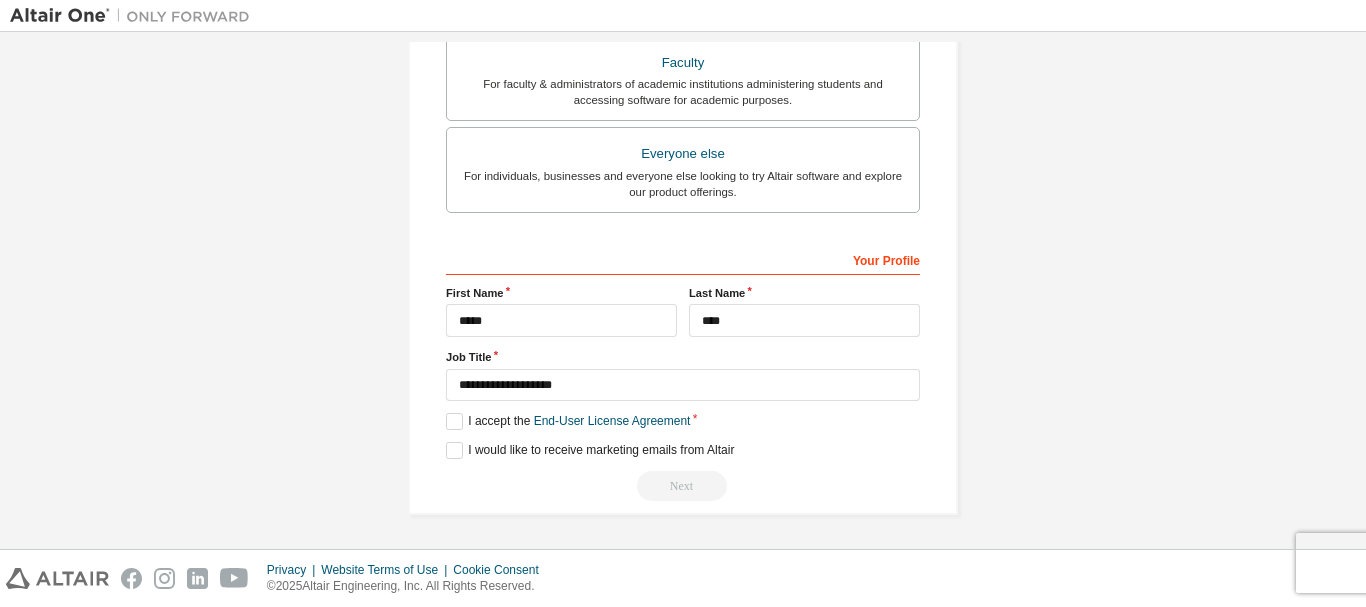 click on "**********" at bounding box center (683, 372) 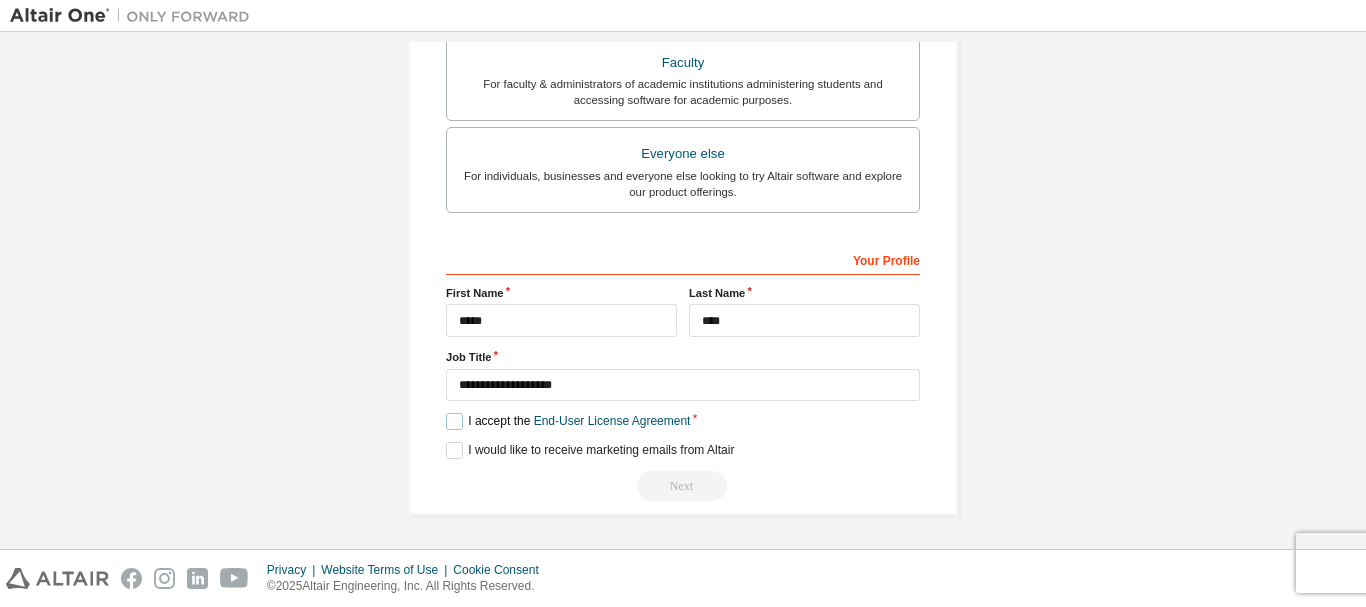 click on "I accept the    End-User License Agreement" at bounding box center (568, 421) 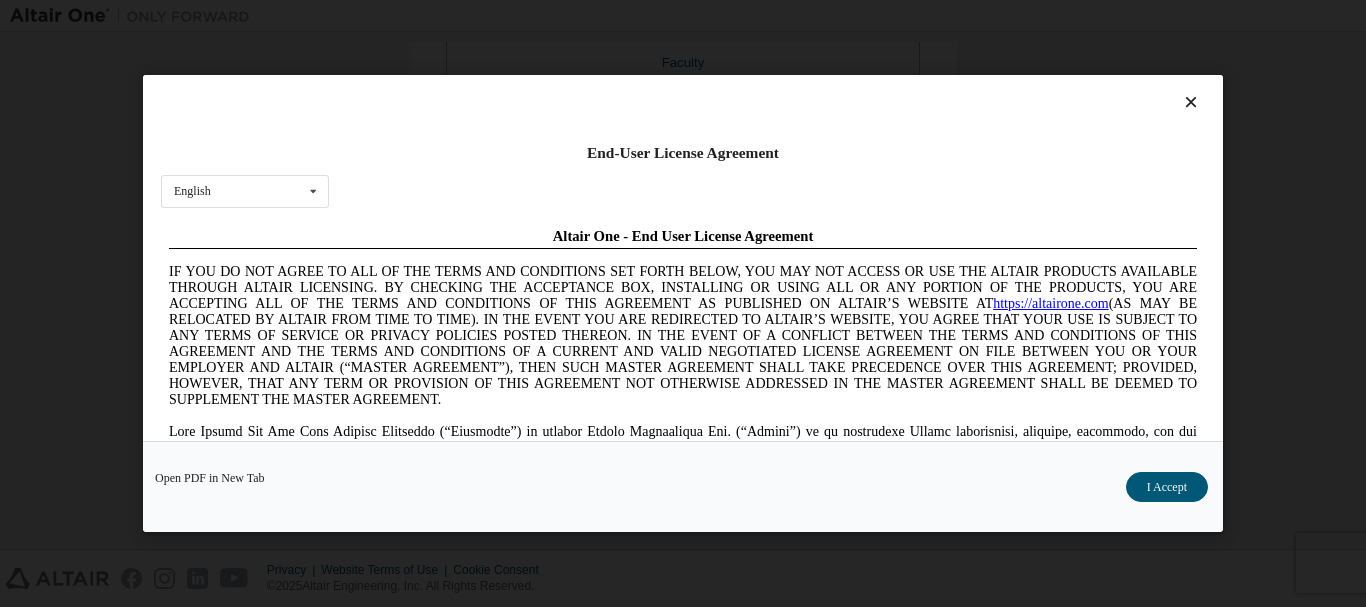 scroll, scrollTop: 0, scrollLeft: 0, axis: both 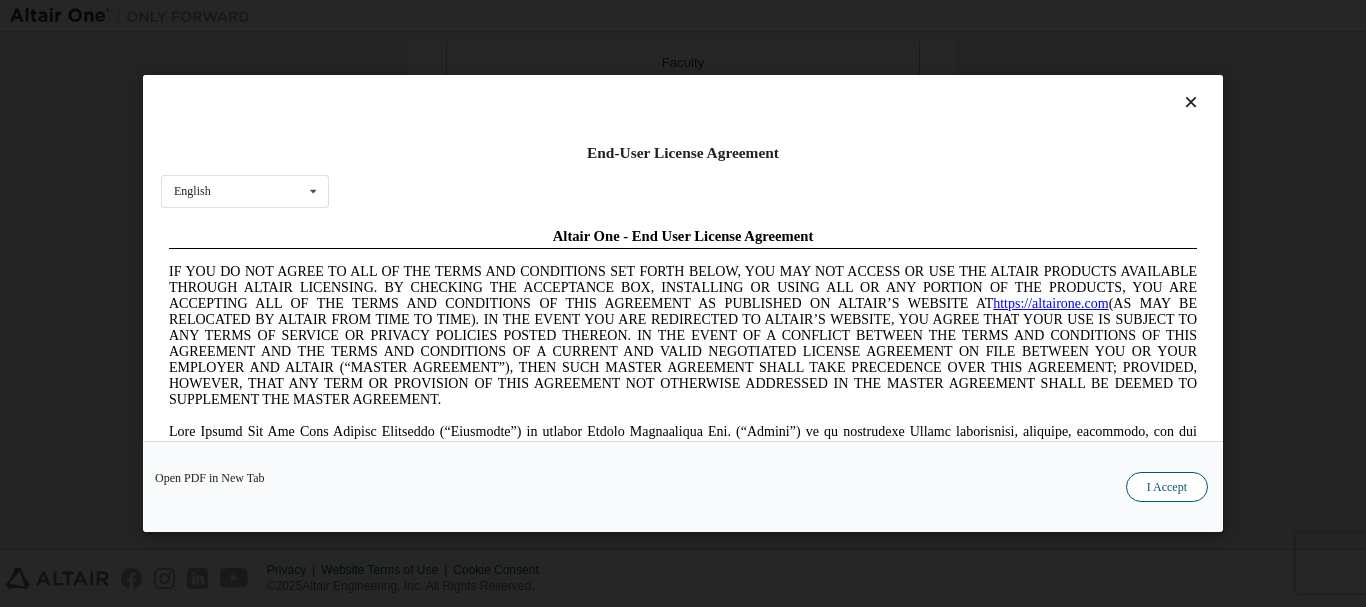 click on "I Accept" at bounding box center (1167, 487) 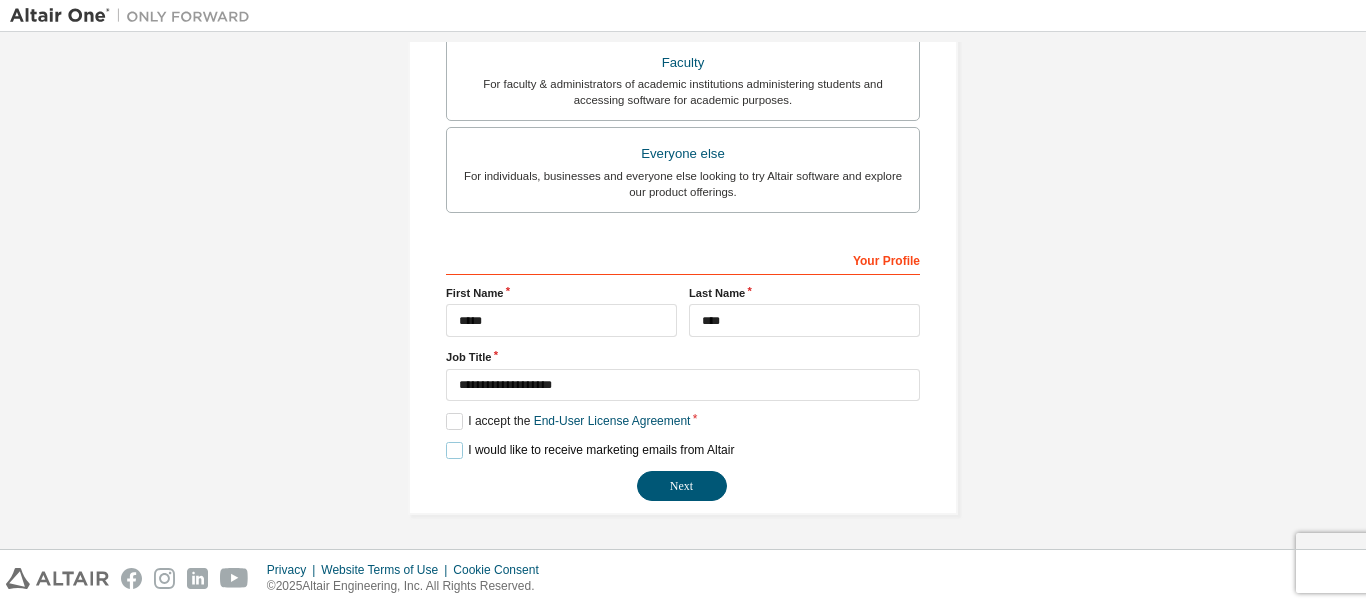 click on "I would like to receive marketing emails from Altair" at bounding box center [590, 450] 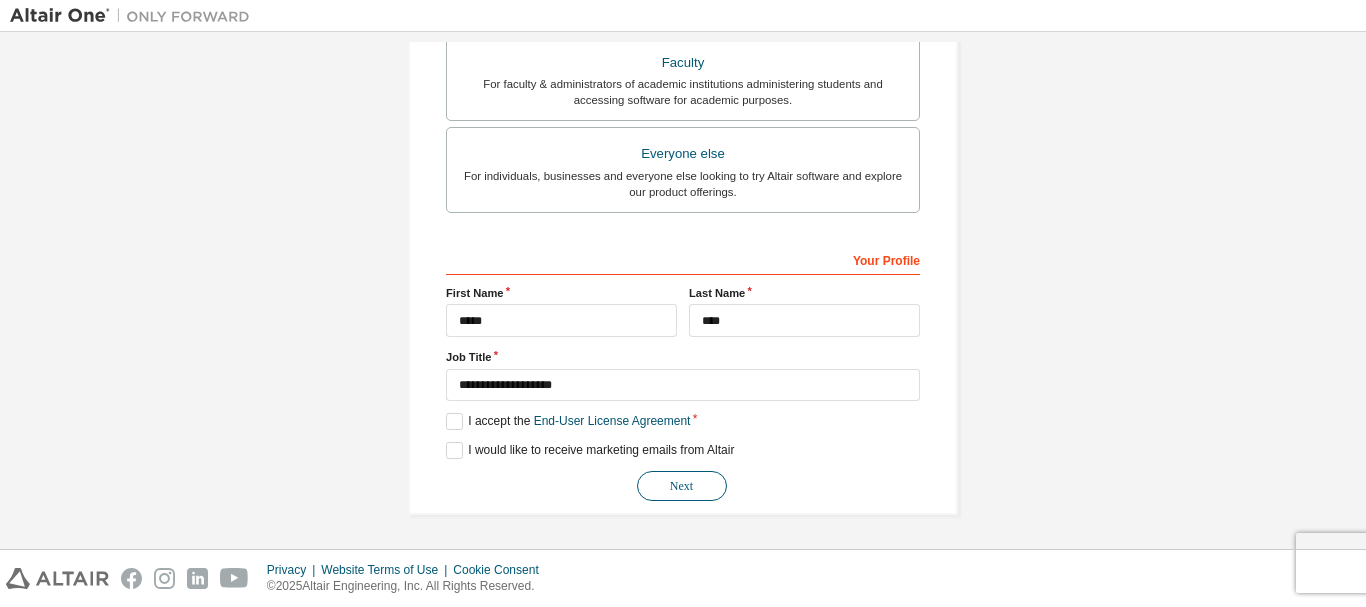 click on "Next" at bounding box center [682, 486] 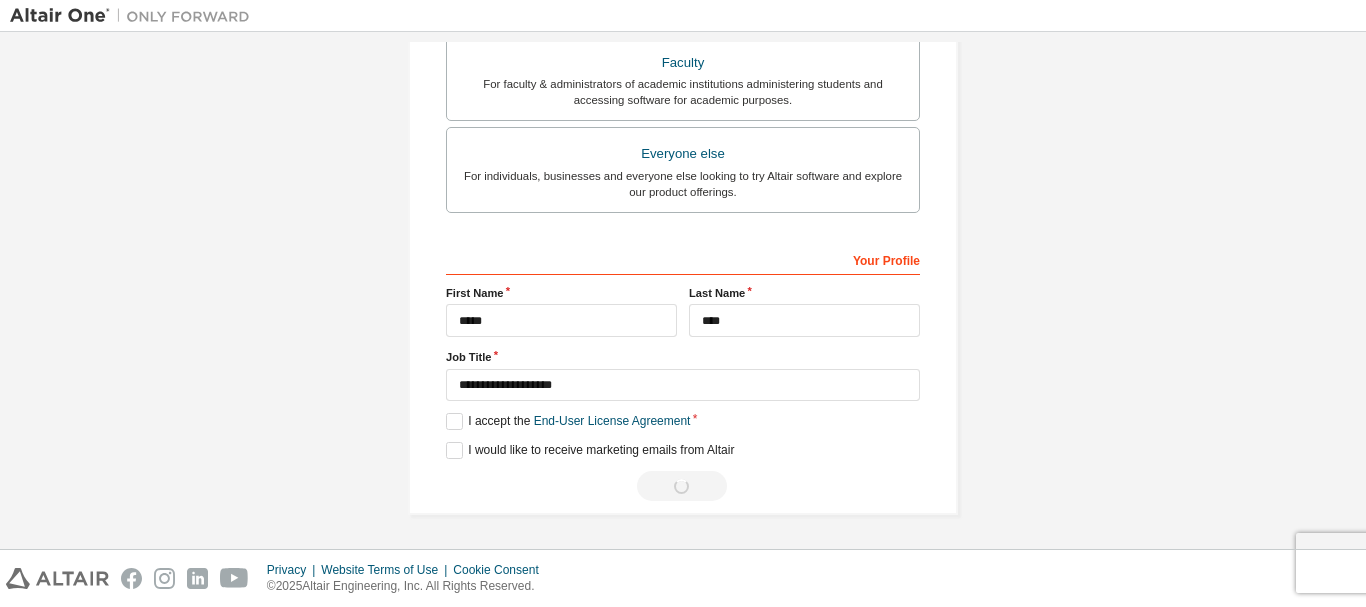 scroll, scrollTop: 0, scrollLeft: 0, axis: both 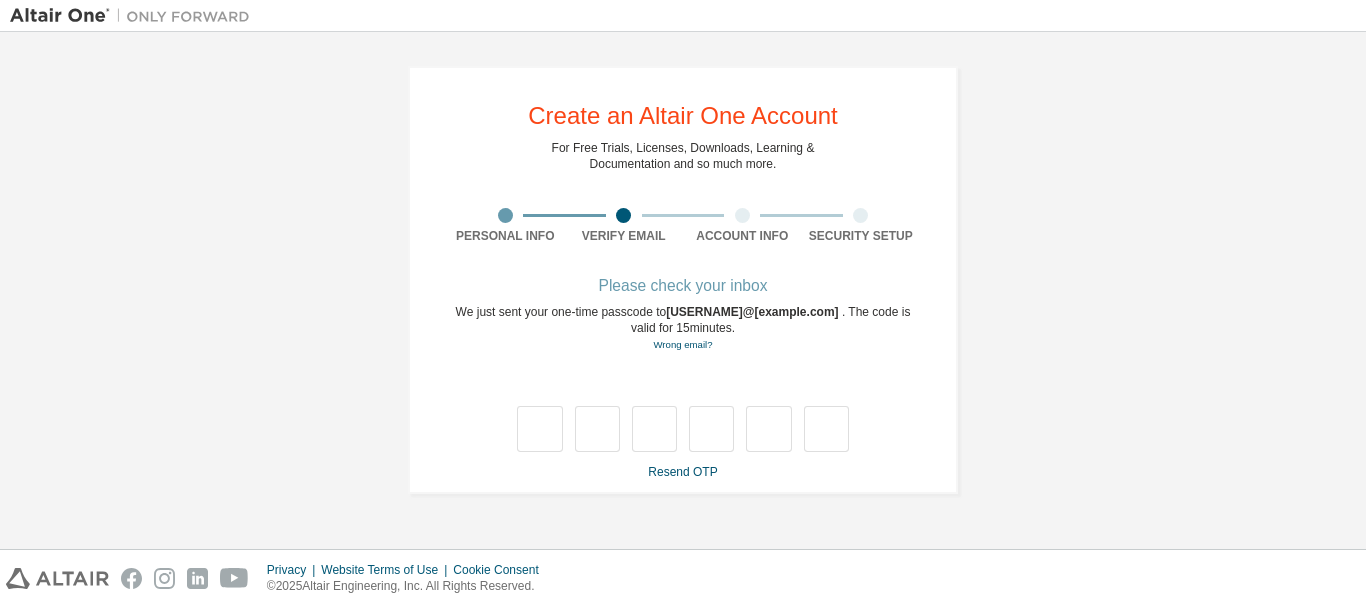 type on "*" 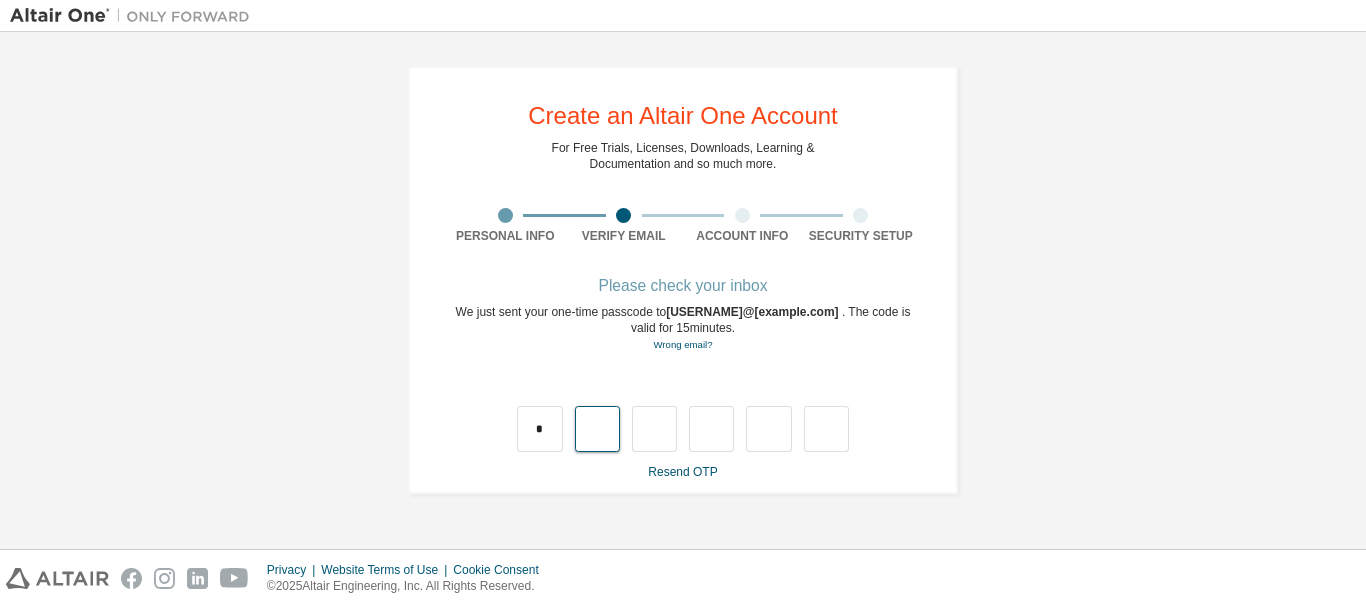 type on "*" 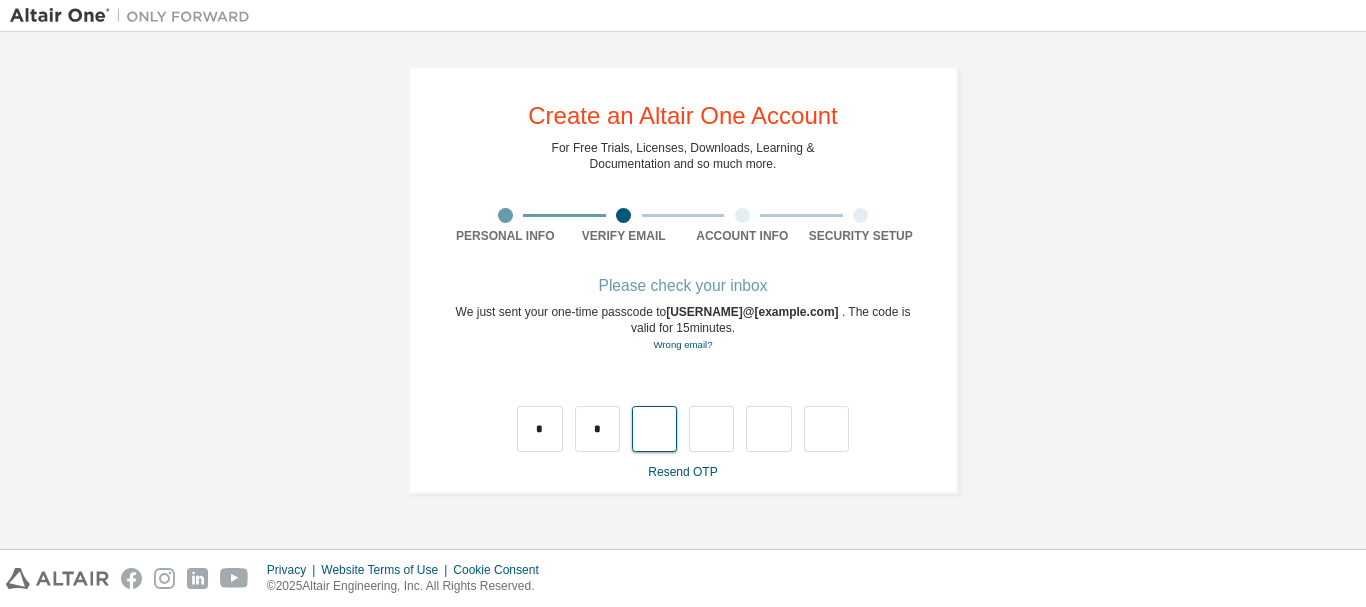 type on "*" 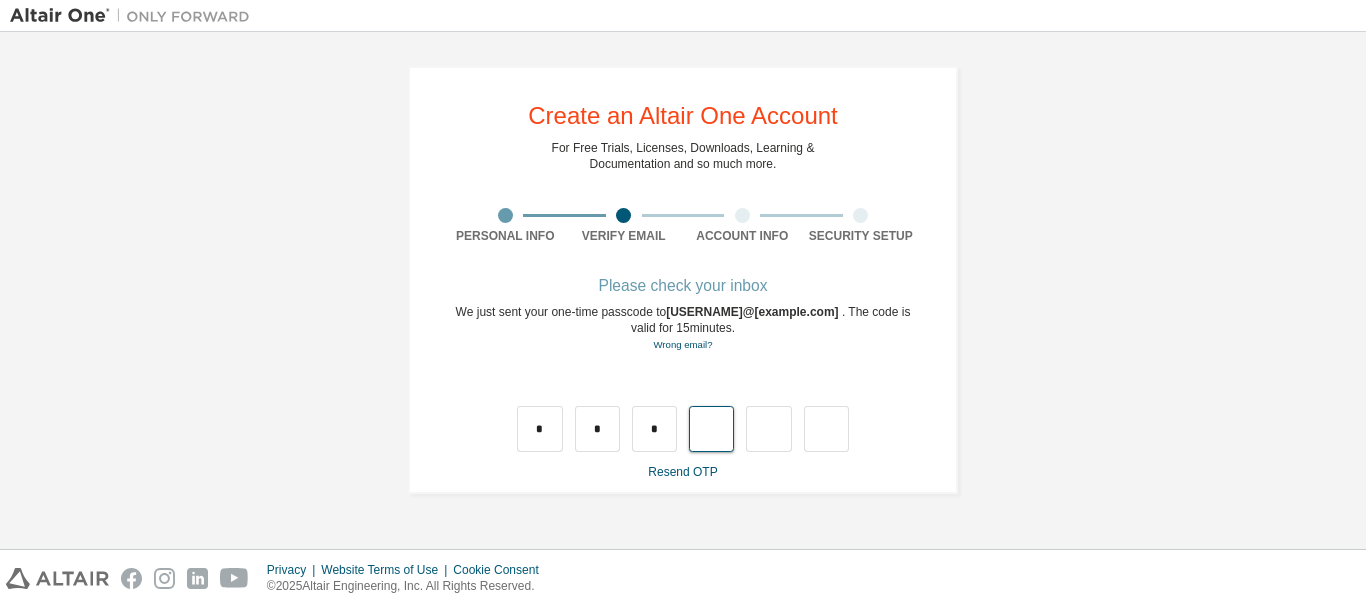 type on "*" 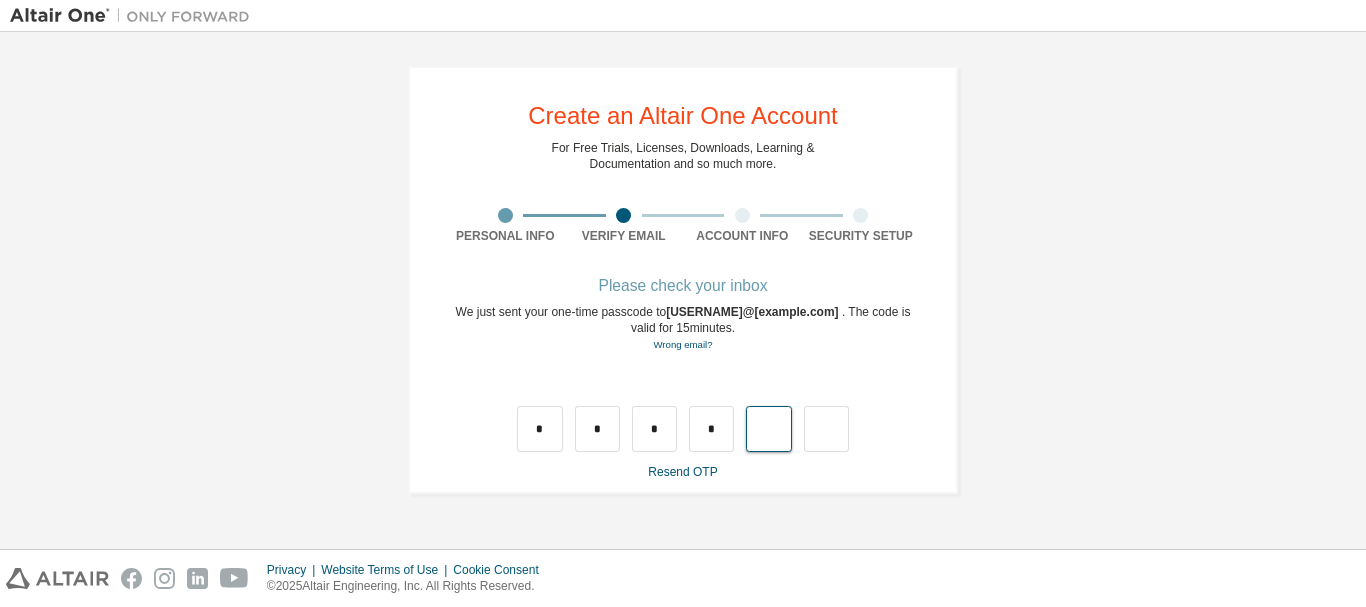 type on "*" 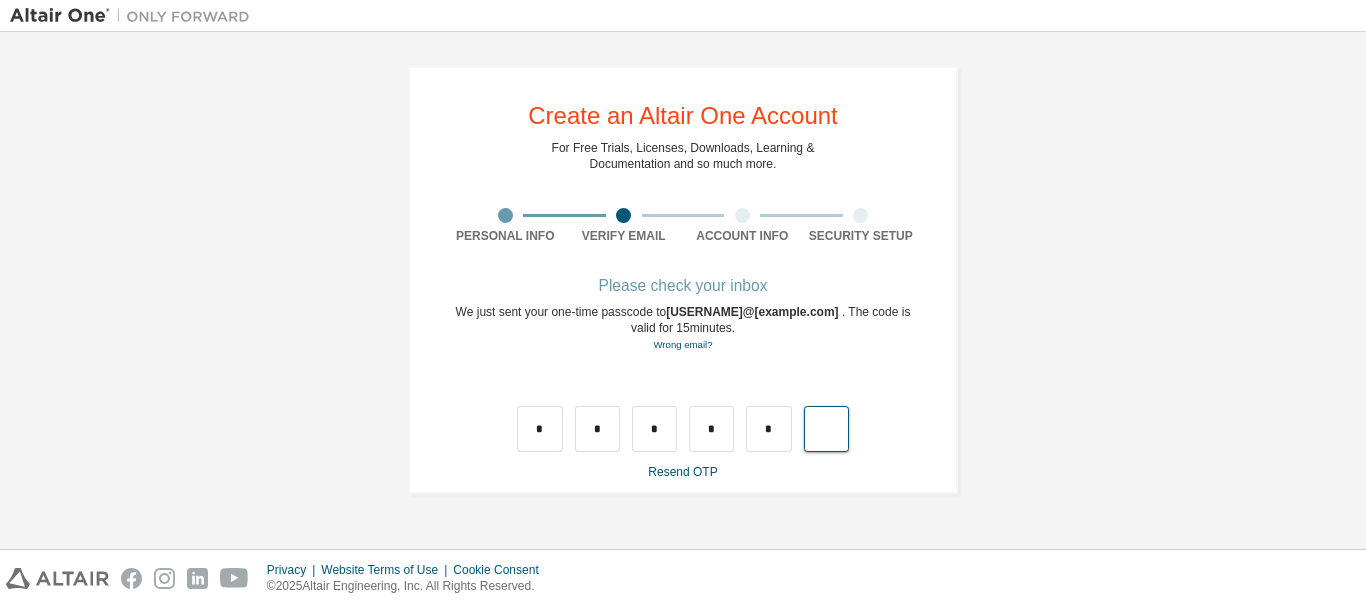 type on "*" 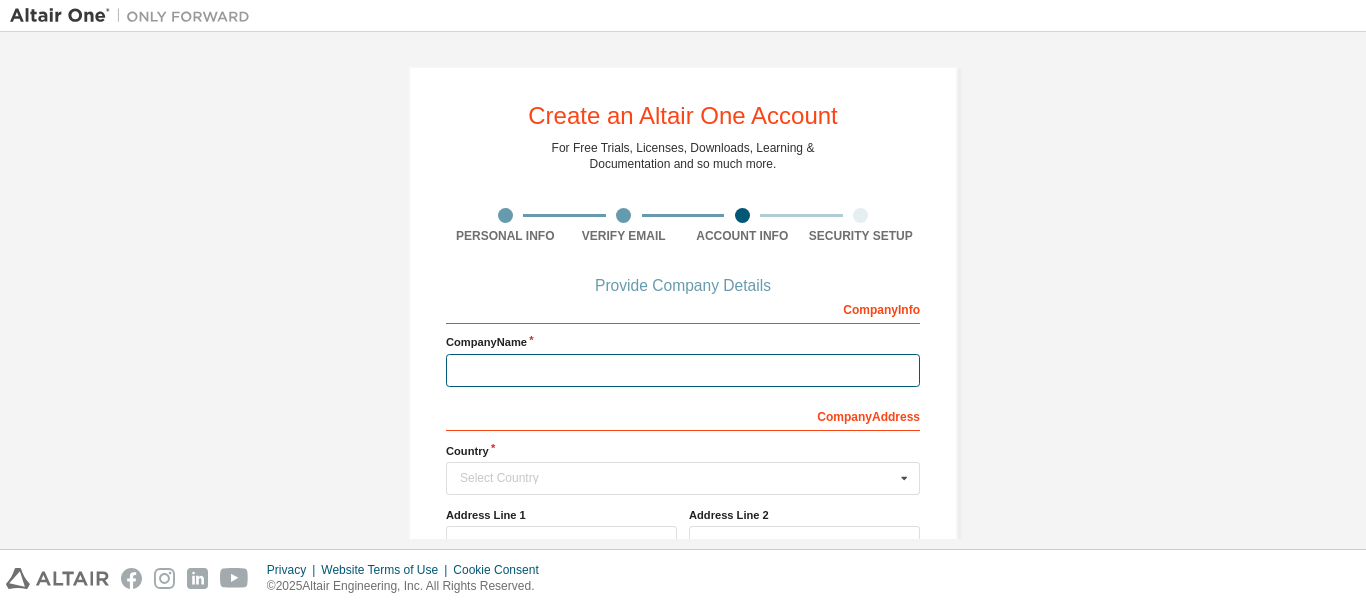 click at bounding box center [683, 370] 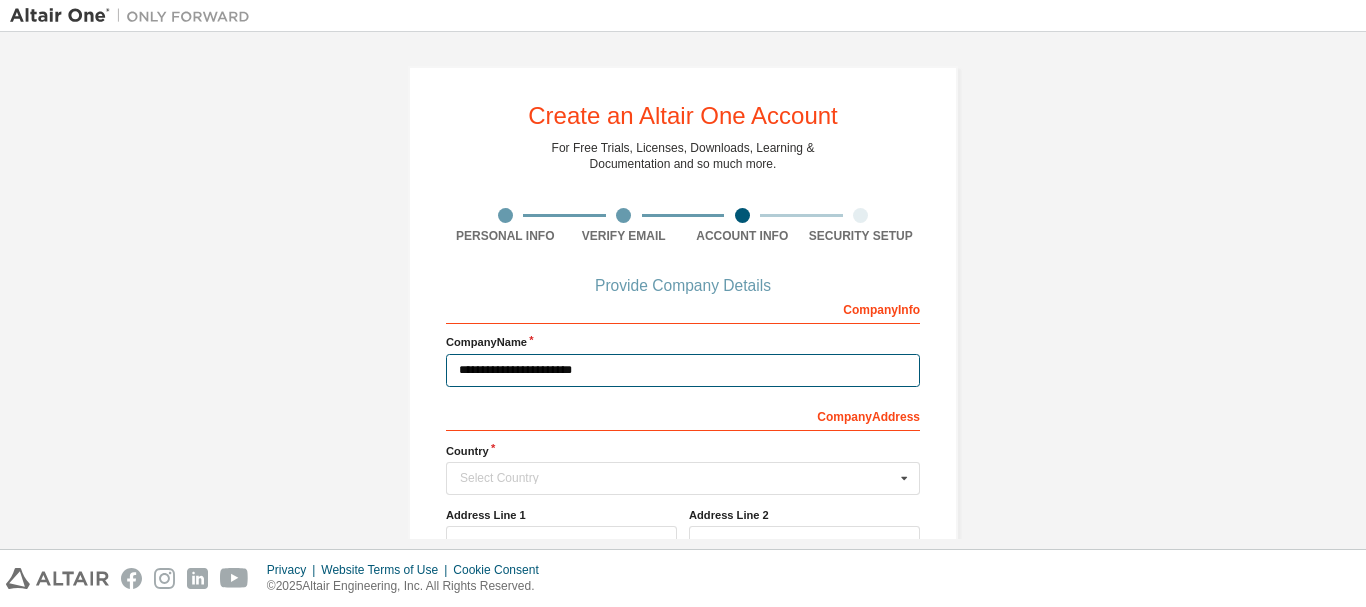 click on "**********" at bounding box center [683, 370] 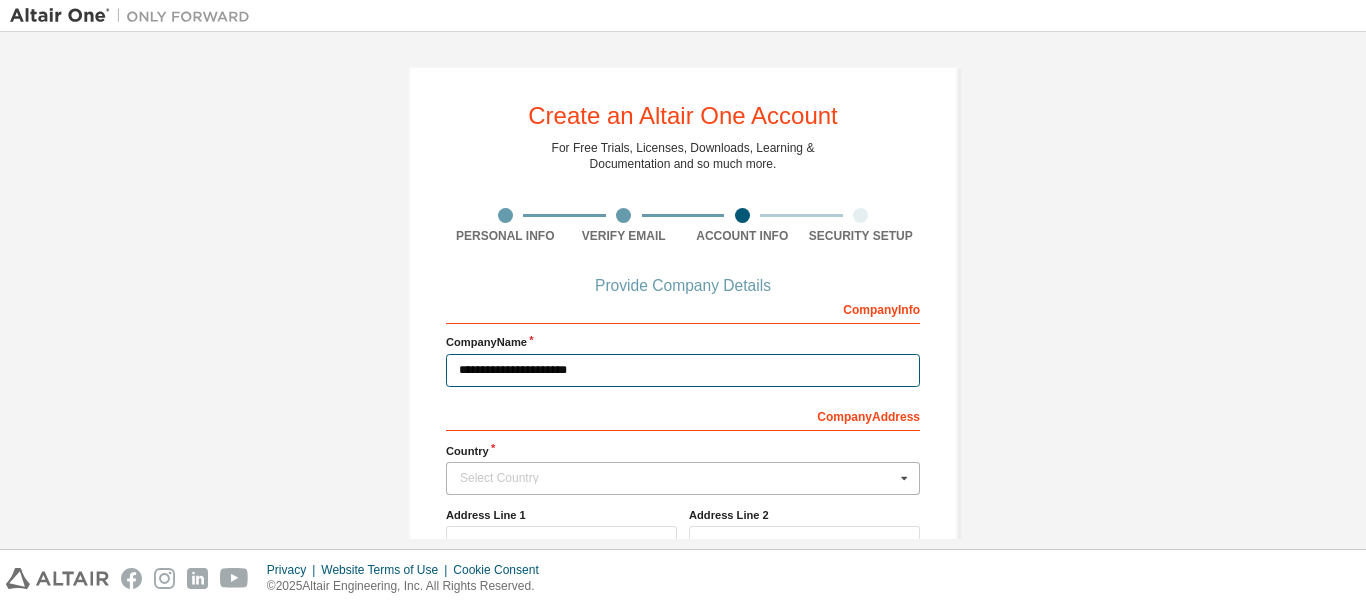 type on "**********" 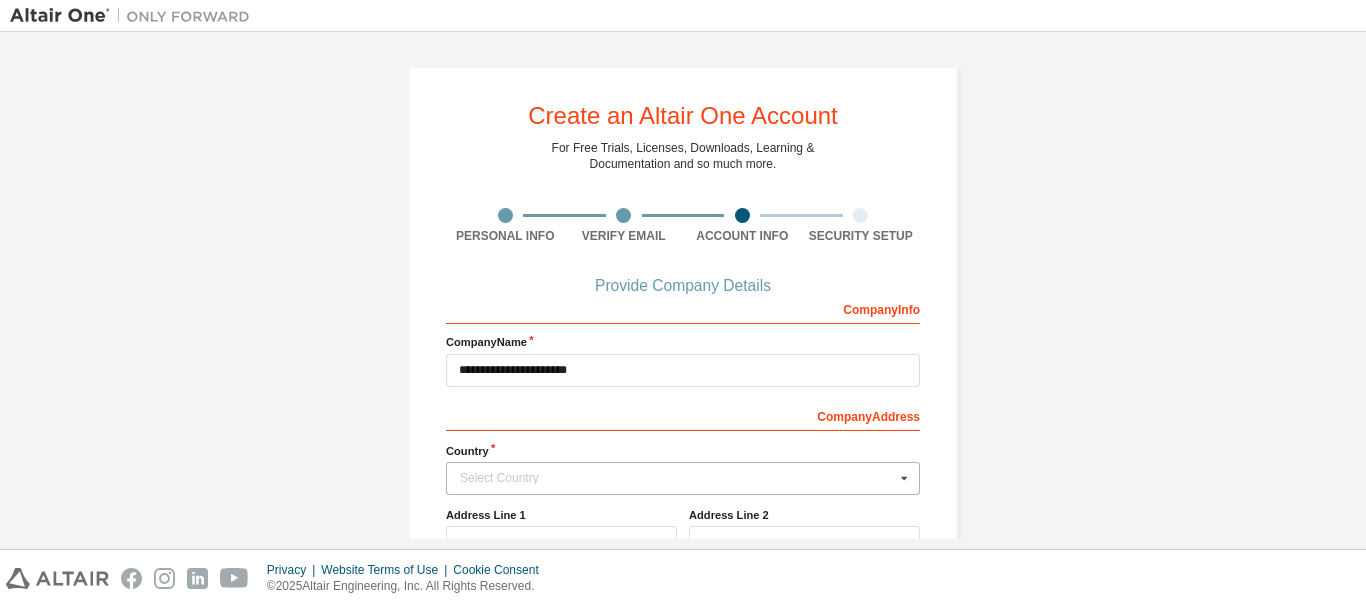click on "Select Country" at bounding box center [677, 478] 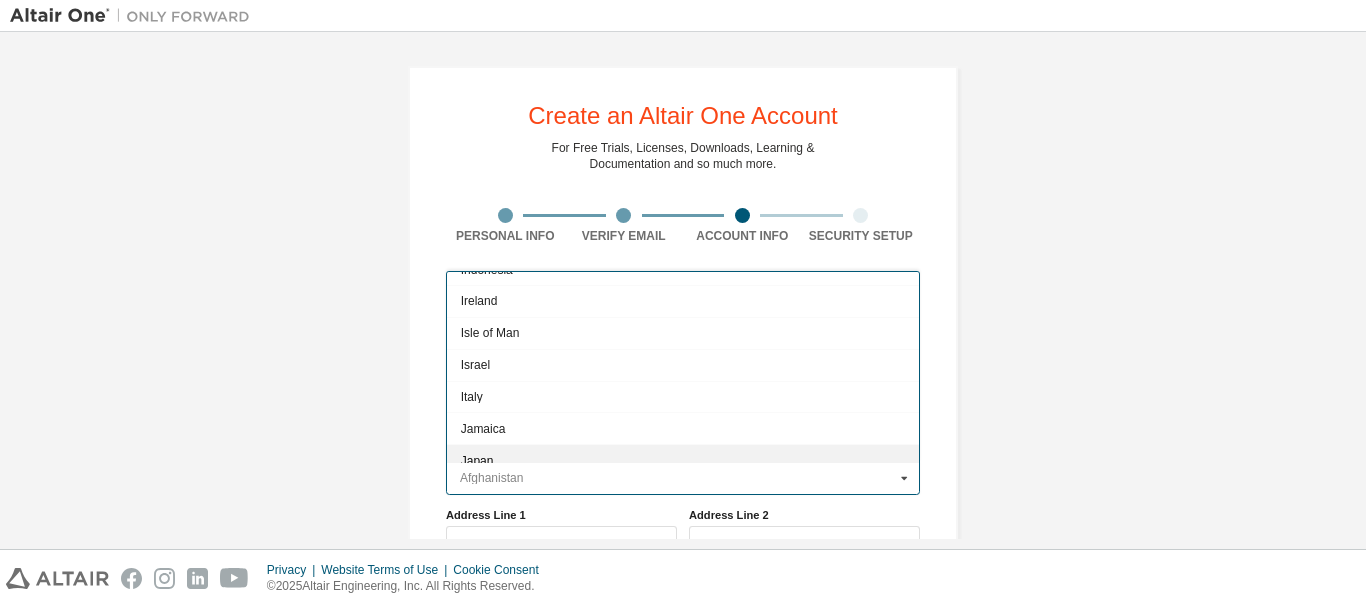 scroll, scrollTop: 3200, scrollLeft: 0, axis: vertical 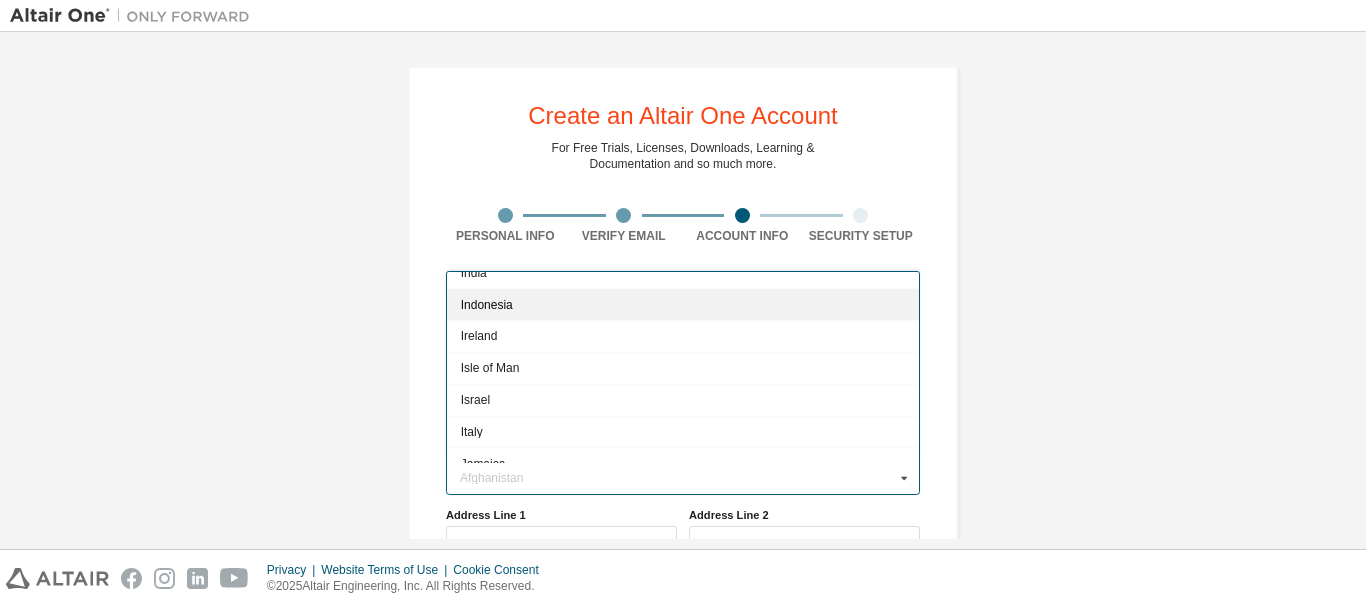 click on "Indonesia" at bounding box center (683, 304) 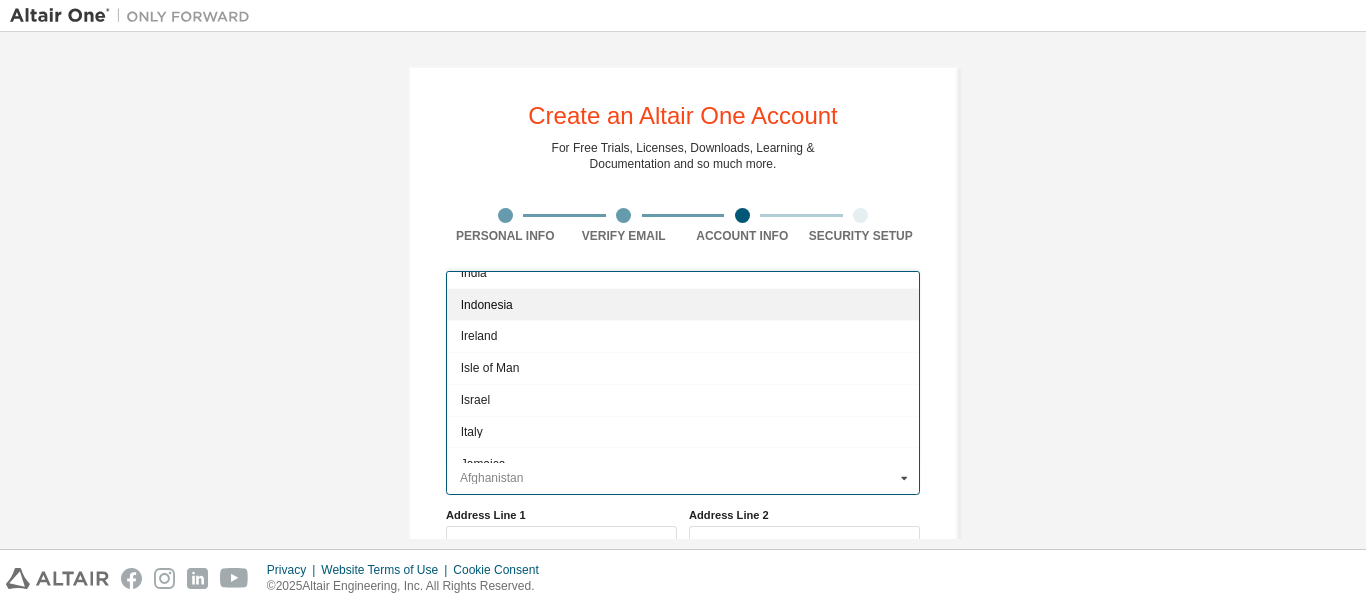type on "***" 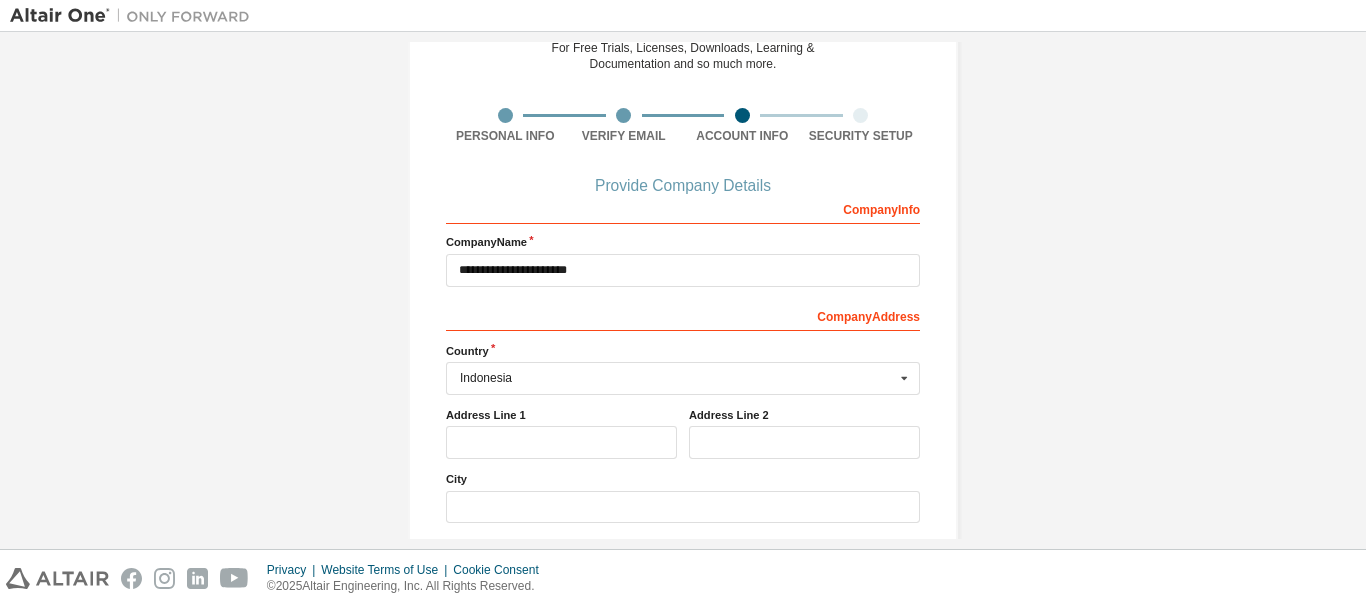 scroll, scrollTop: 200, scrollLeft: 0, axis: vertical 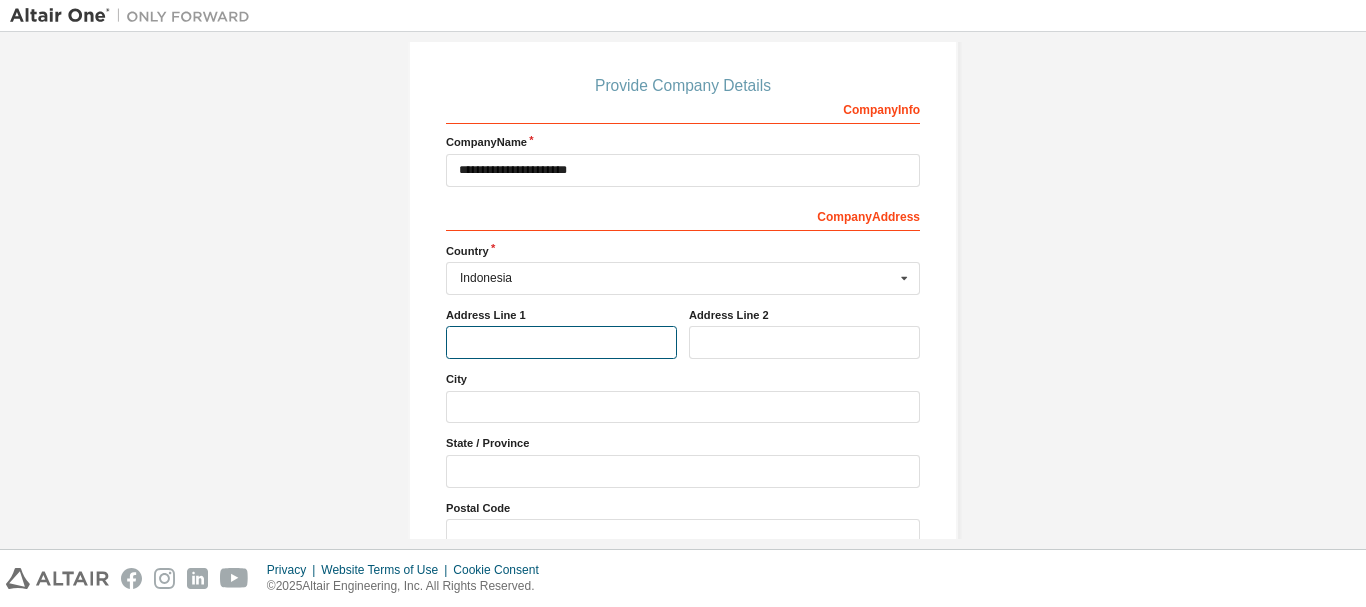 click at bounding box center (561, 342) 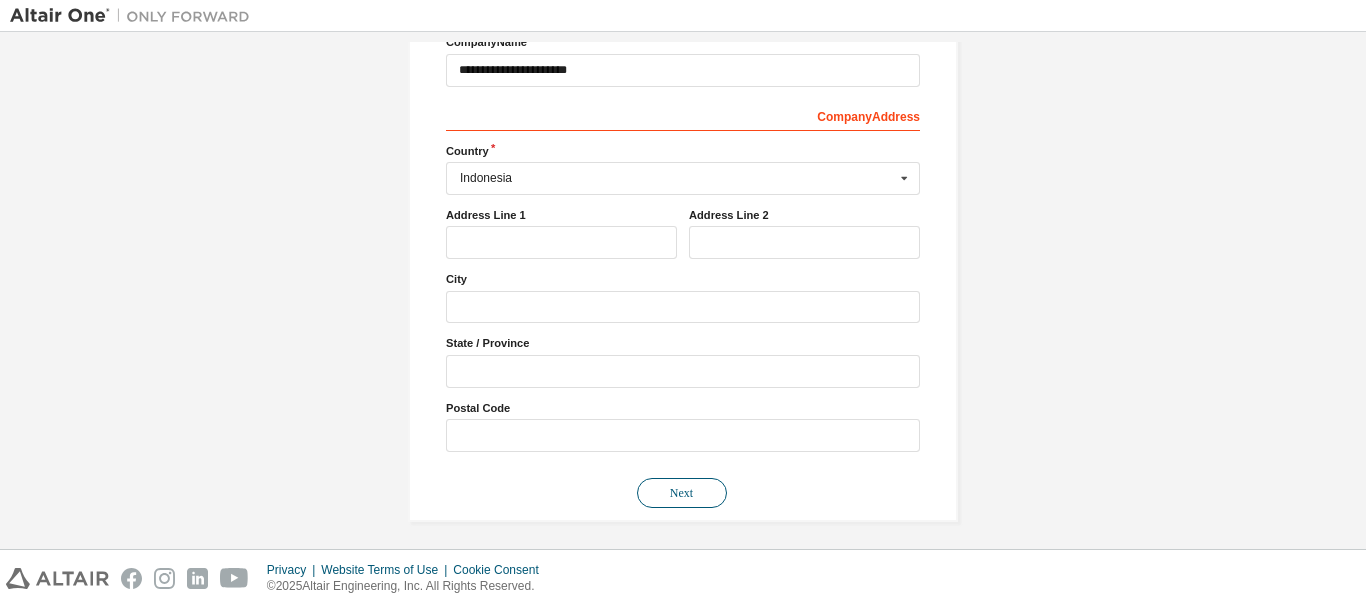 click on "Next" at bounding box center [682, 493] 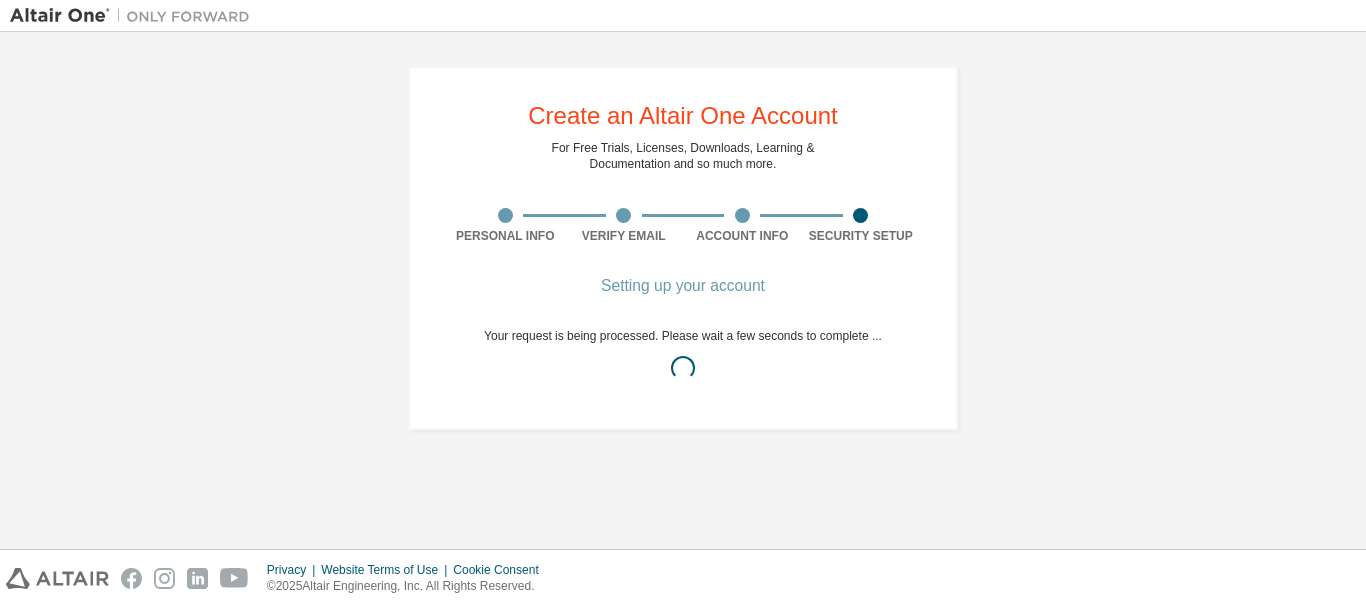 scroll, scrollTop: 0, scrollLeft: 0, axis: both 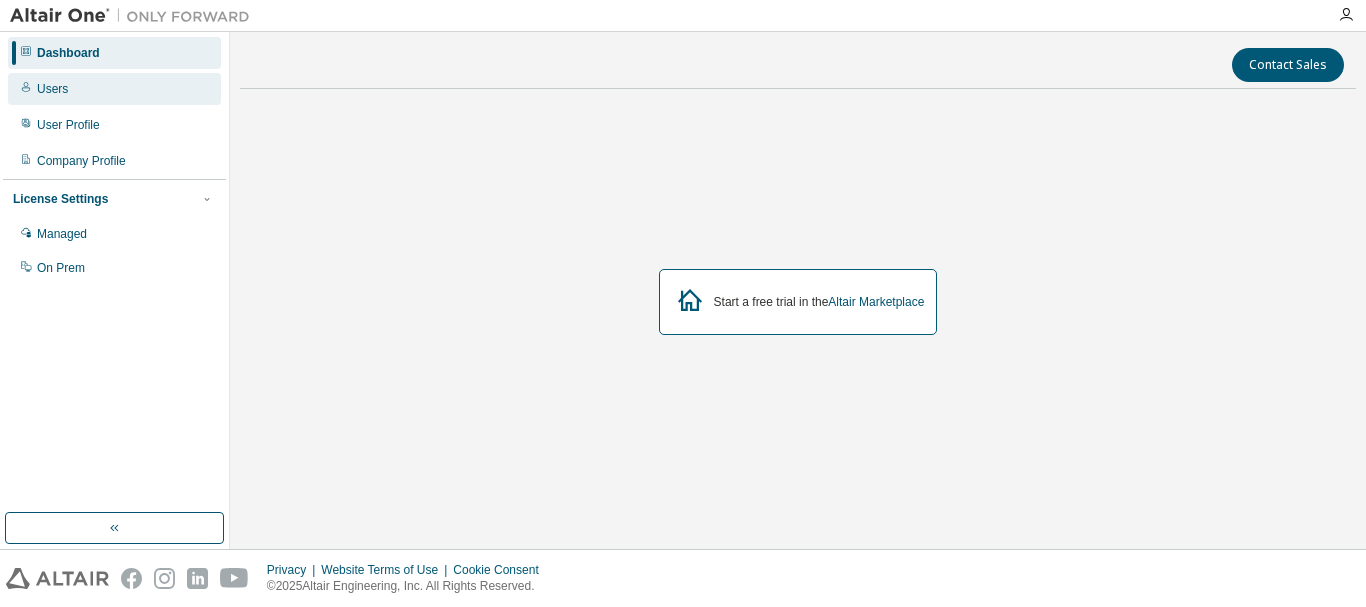 click on "Users" at bounding box center (114, 89) 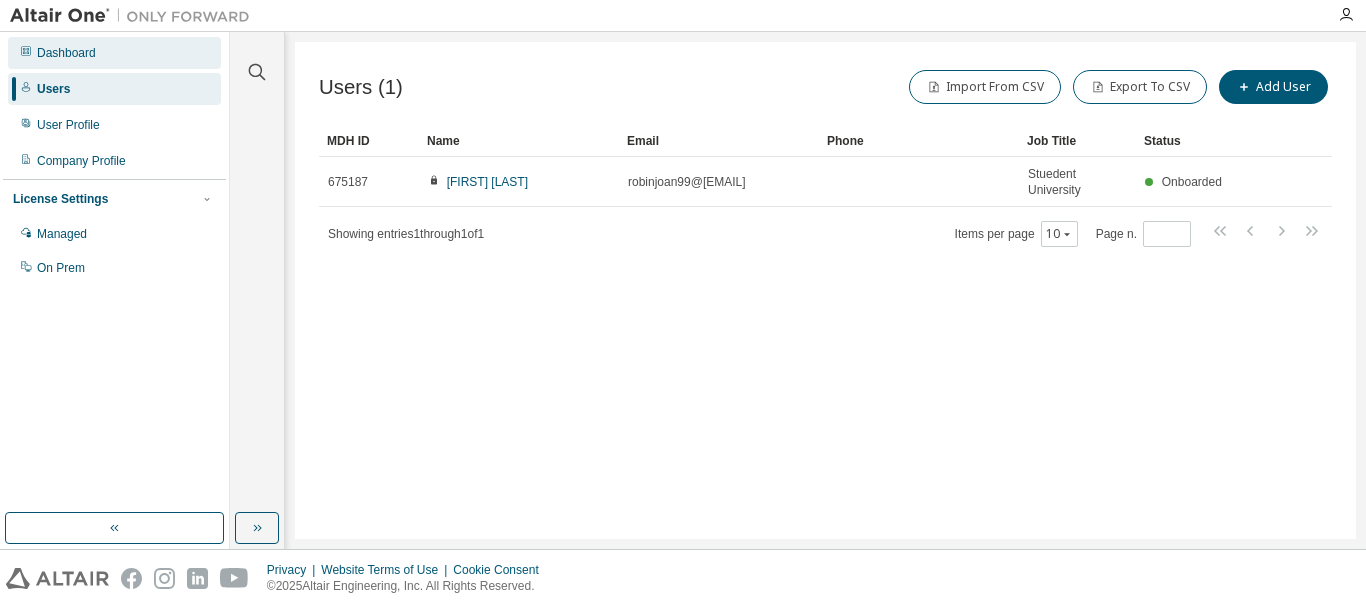 click on "Dashboard" at bounding box center (114, 53) 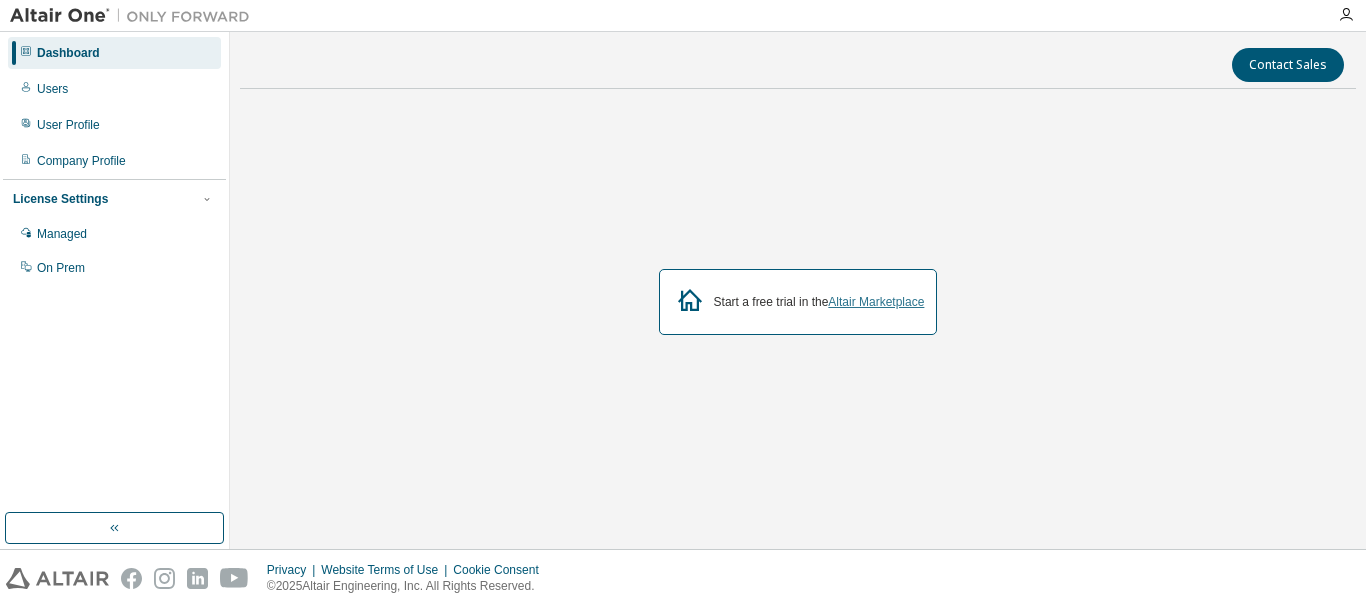 click on "Altair Marketplace" at bounding box center (876, 302) 